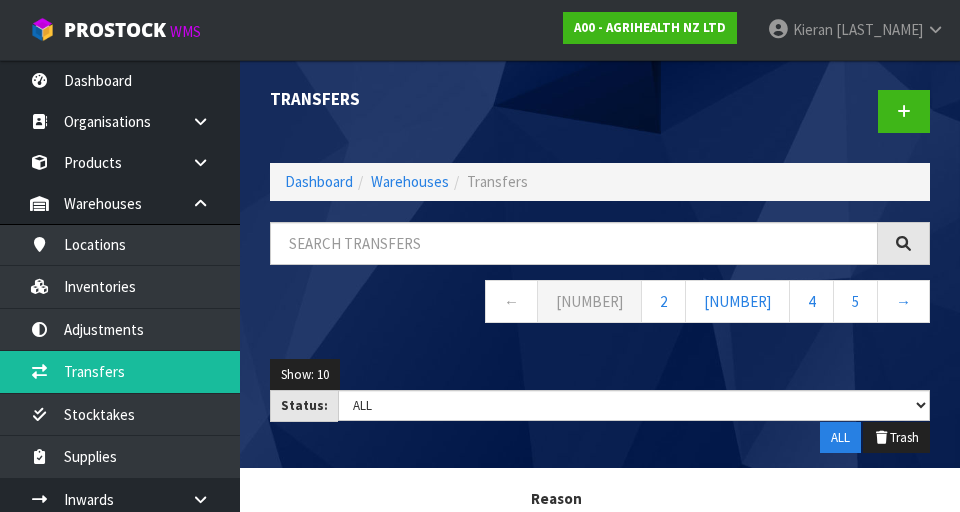 scroll, scrollTop: 0, scrollLeft: 0, axis: both 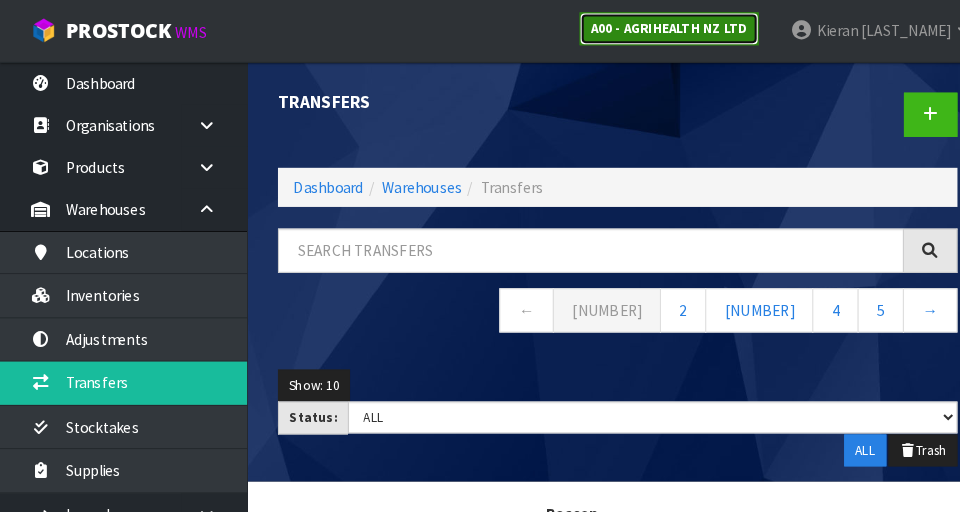 click on "A00 - AGRIHEALTH NZ LTD" at bounding box center (650, 28) 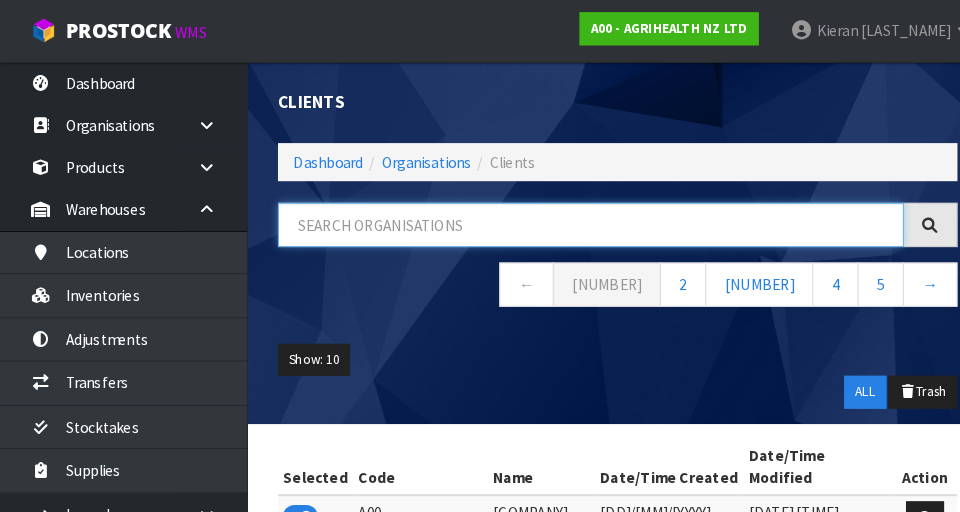 click at bounding box center (574, 218) 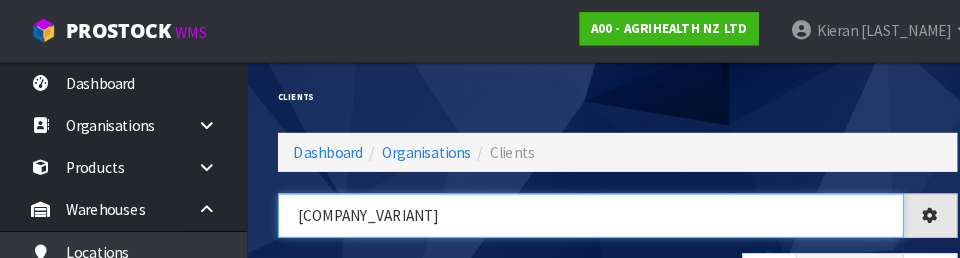 type on "[COMPANY_VARIANT]" 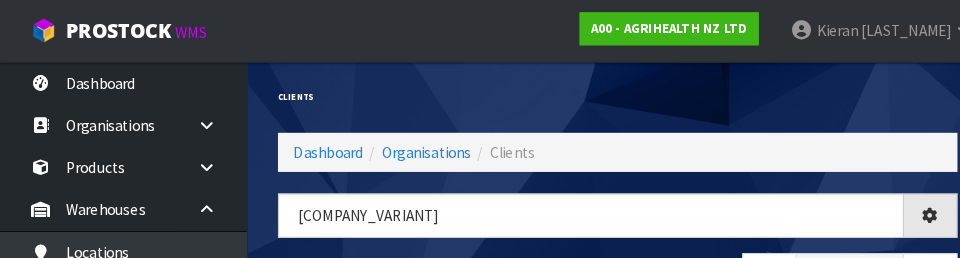 click on "Clients" at bounding box center (600, 94) 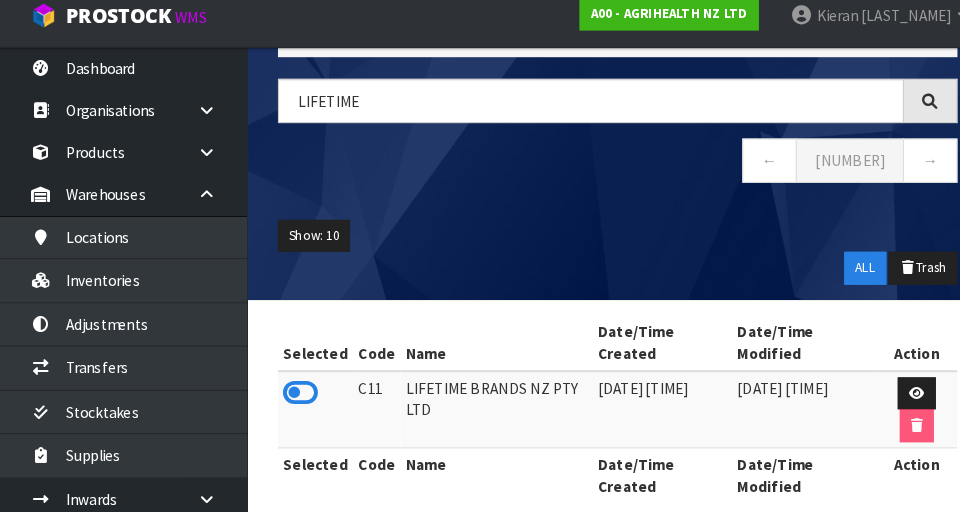 scroll, scrollTop: 133, scrollLeft: 0, axis: vertical 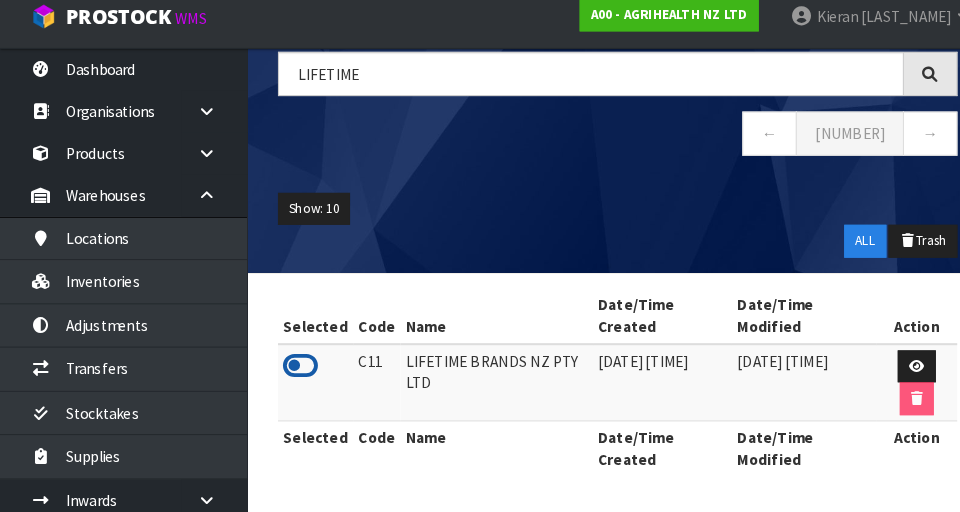 click at bounding box center [292, 369] 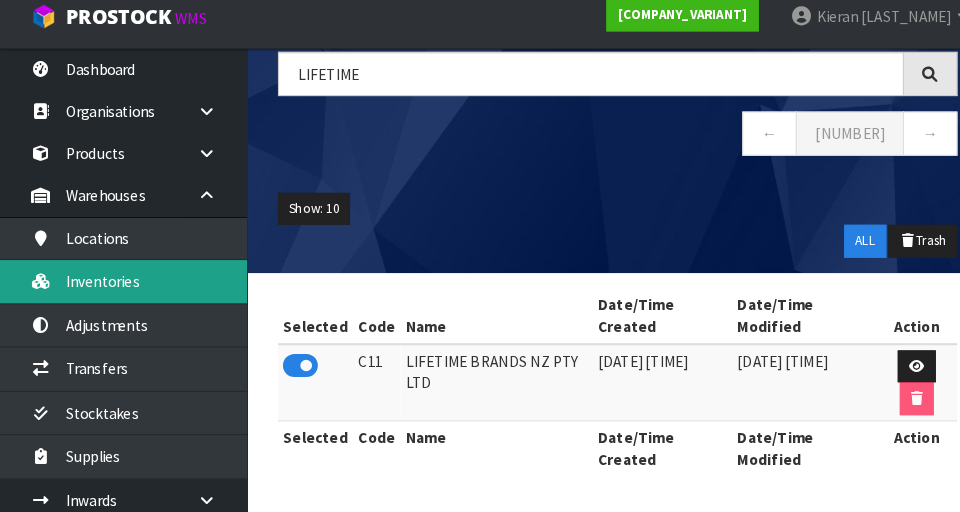 click on "Inventories" at bounding box center (120, 286) 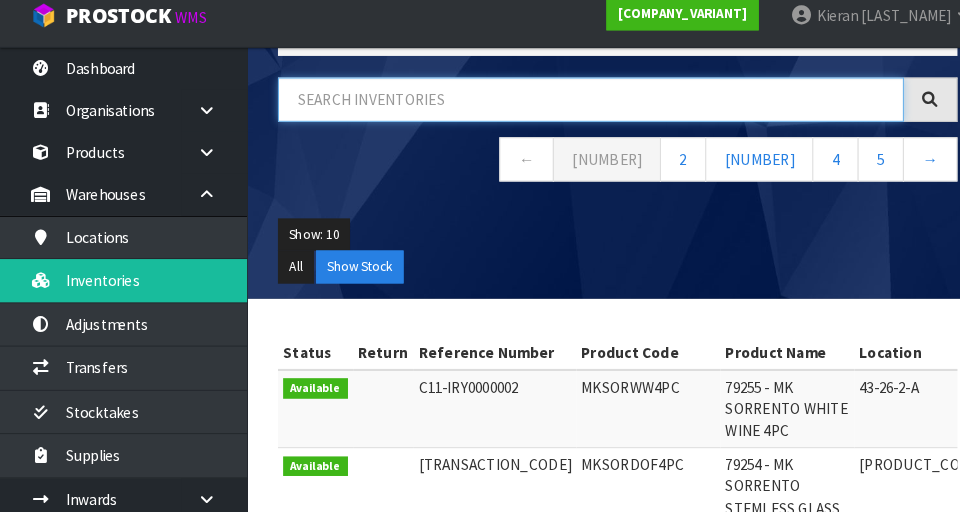 click at bounding box center [574, 111] 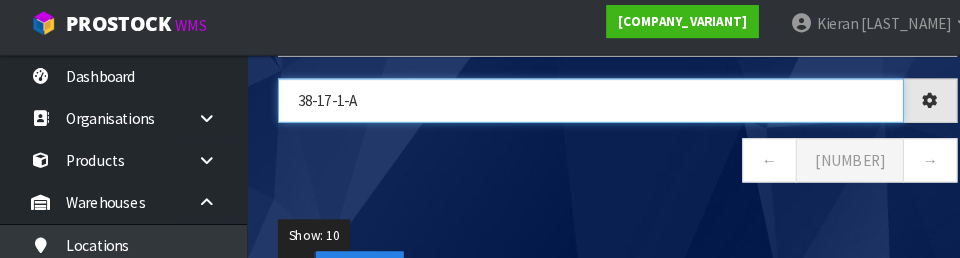 type on "38-17-1-A" 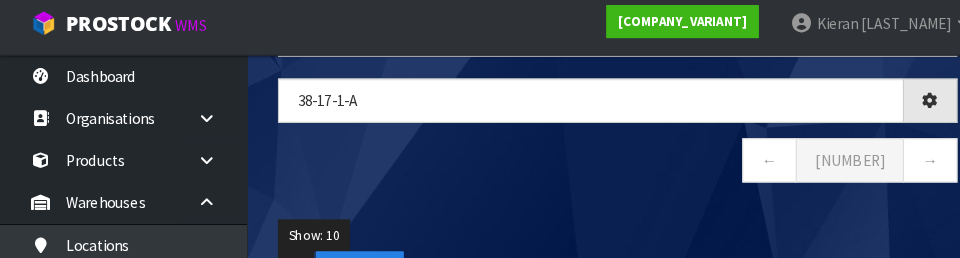 click on "[PRODUCT_CODE]
←
1
→" at bounding box center [600, 144] 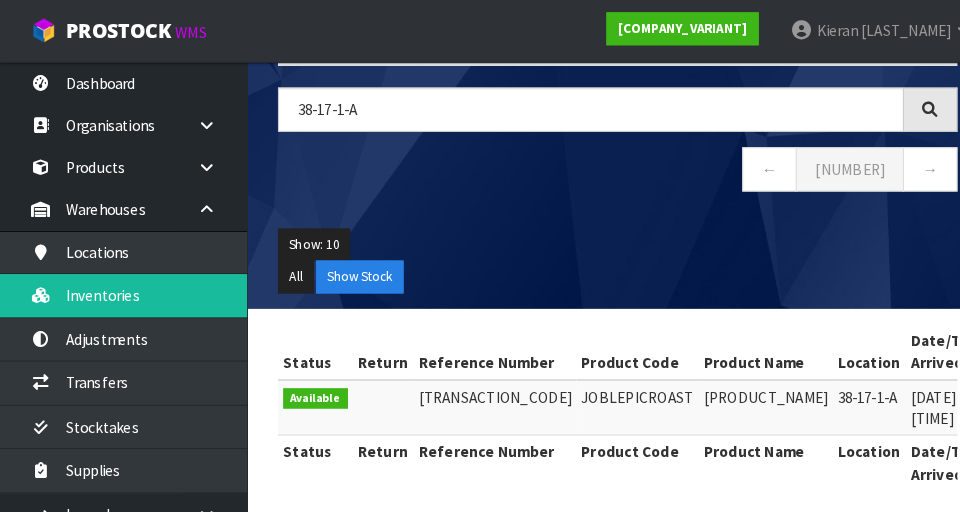 scroll, scrollTop: 180, scrollLeft: 0, axis: vertical 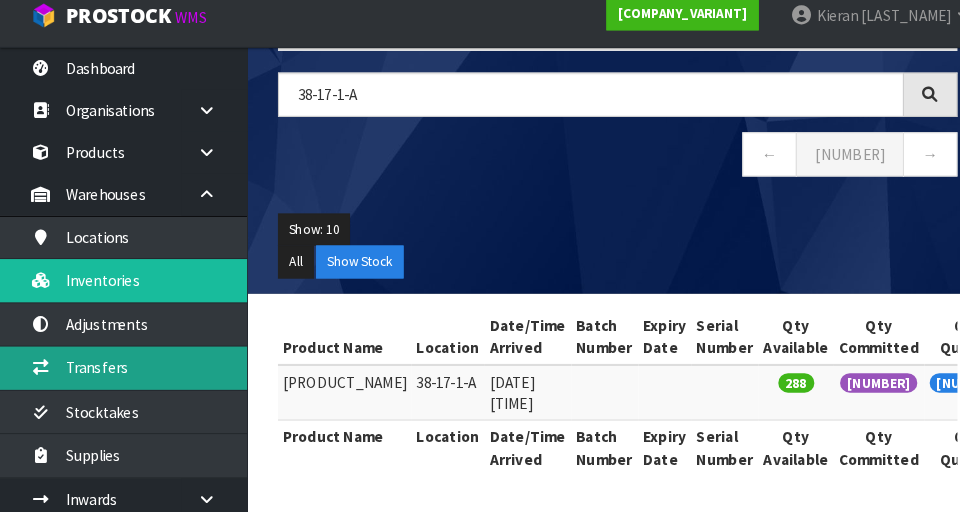 click on "Transfers" at bounding box center (120, 371) 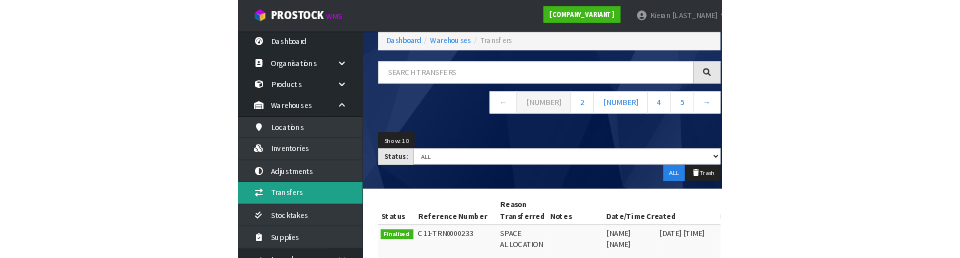 scroll, scrollTop: 0, scrollLeft: 0, axis: both 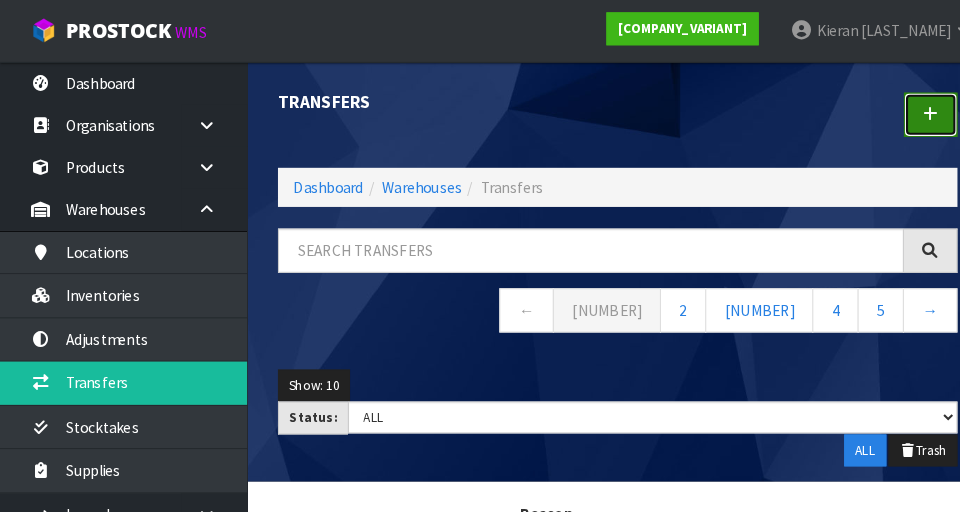 click at bounding box center [904, 111] 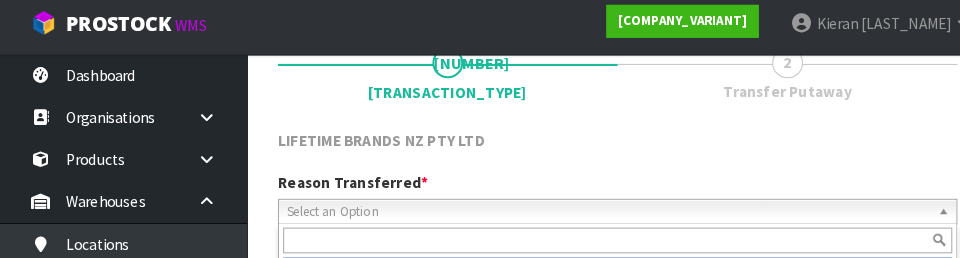 scroll, scrollTop: 272, scrollLeft: 0, axis: vertical 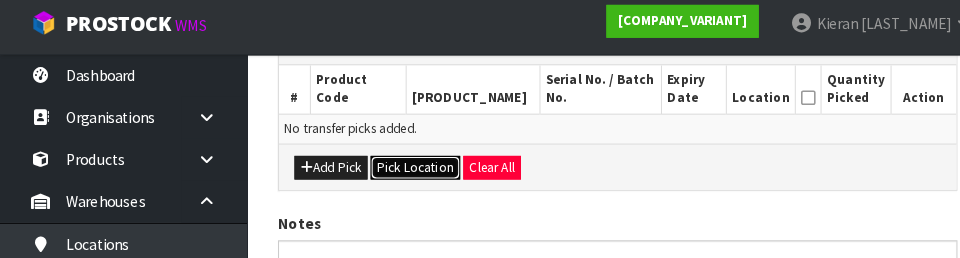 click on "Pick Location" at bounding box center (403, 171) 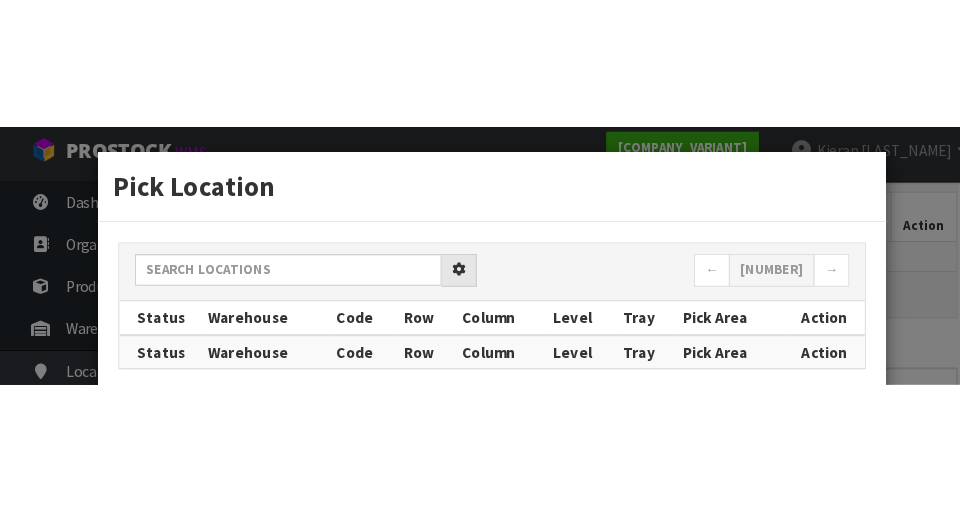 scroll, scrollTop: 449, scrollLeft: 0, axis: vertical 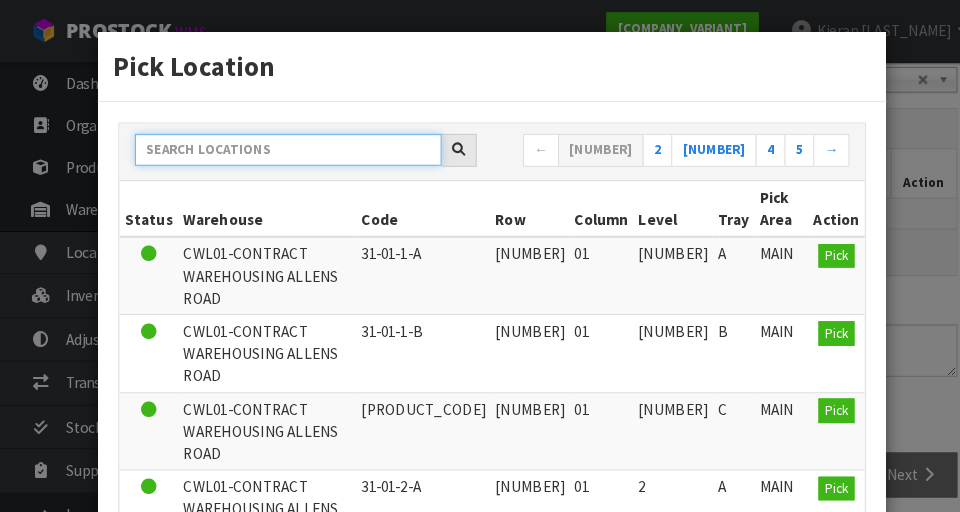 click at bounding box center (280, 145) 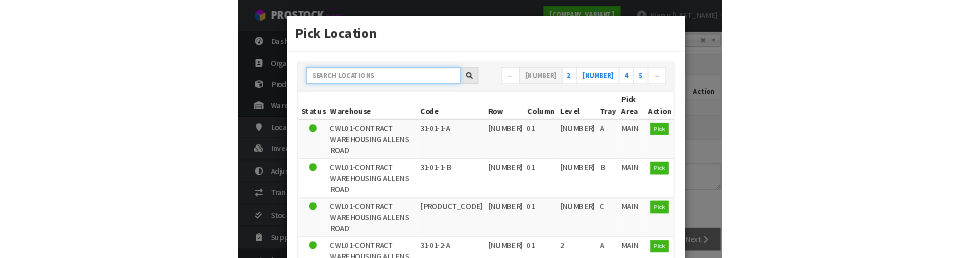 scroll, scrollTop: 440, scrollLeft: 0, axis: vertical 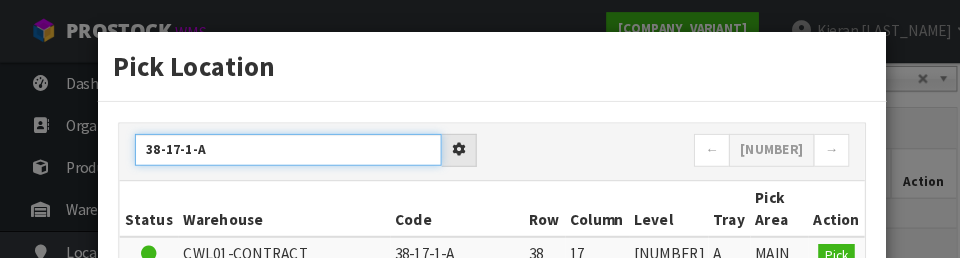 type on "38-17-1-A" 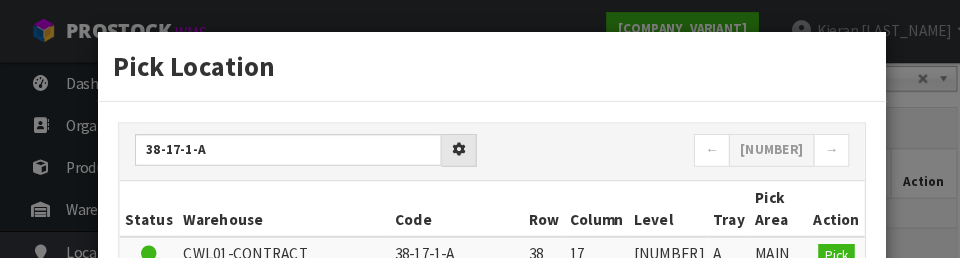 click on "←
[NUMBER]
→" at bounding box center (659, 147) 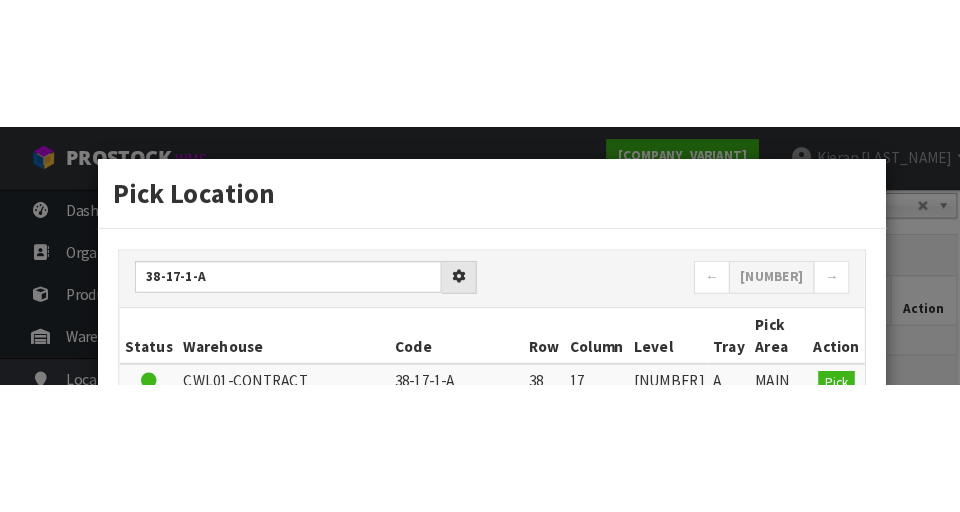 scroll, scrollTop: 449, scrollLeft: 0, axis: vertical 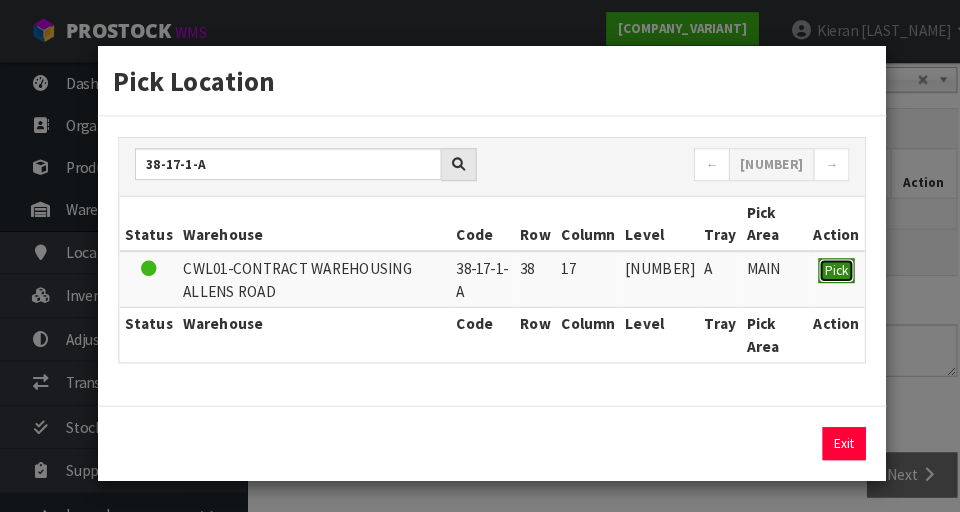 click on "Pick" at bounding box center [812, 262] 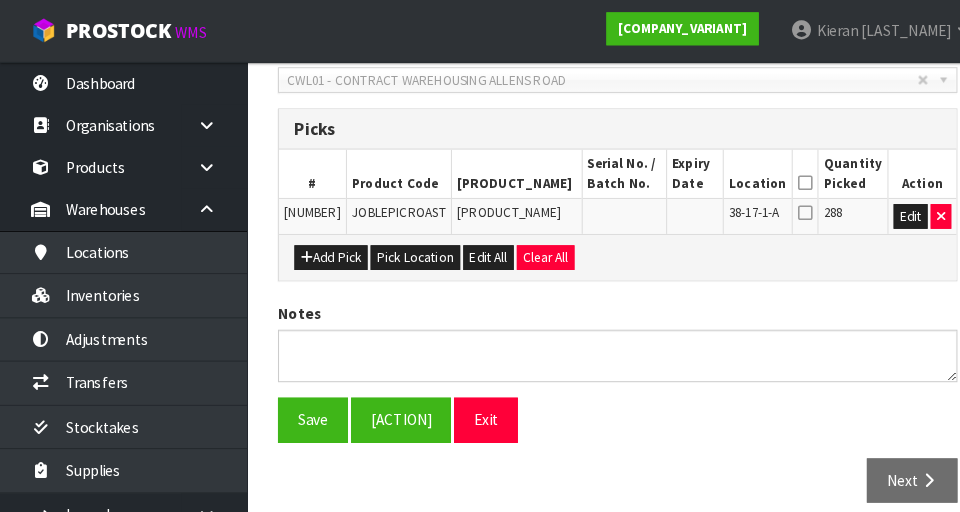 click at bounding box center [782, 177] 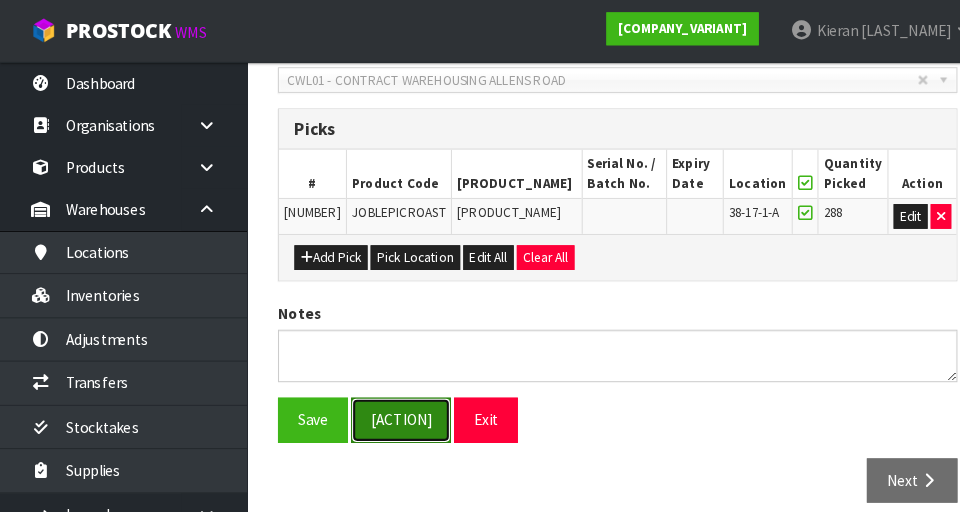 click on "[ACTION]" at bounding box center (389, 407) 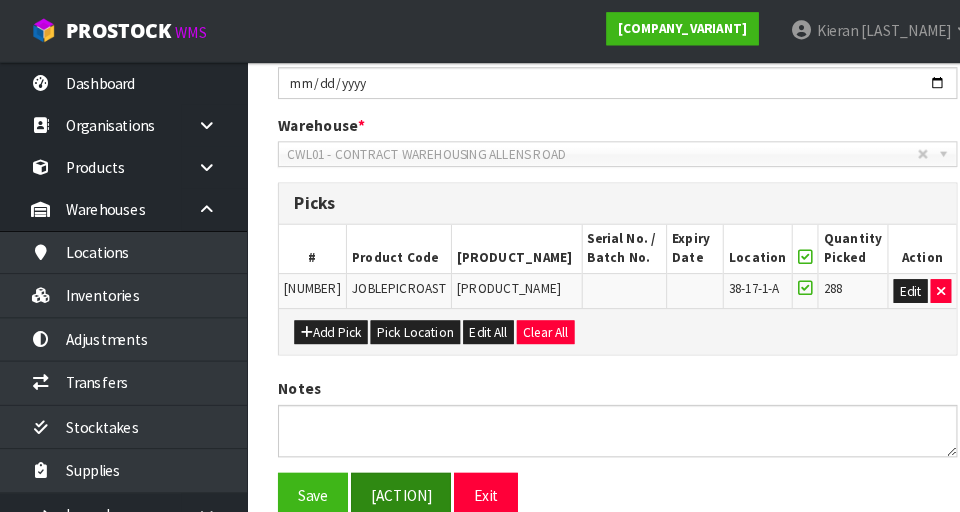 scroll, scrollTop: 0, scrollLeft: 0, axis: both 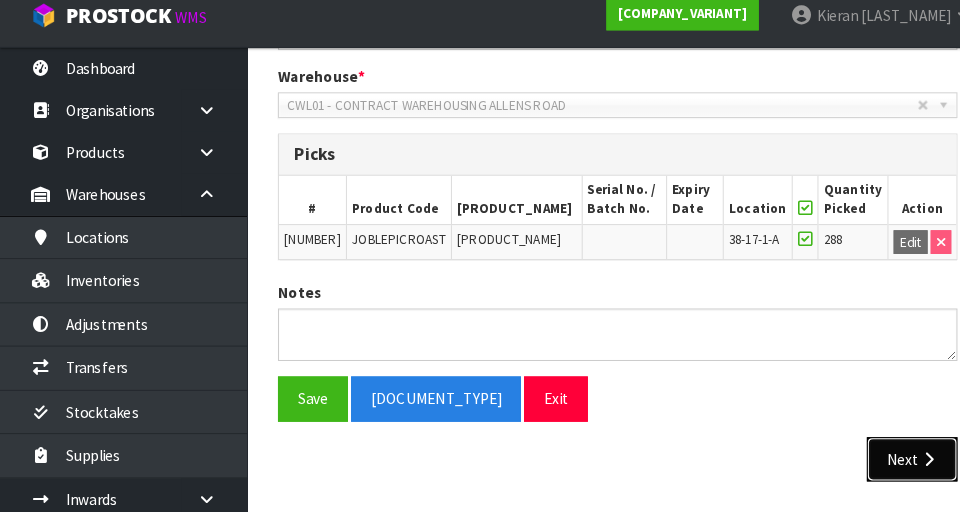 click on "Next" at bounding box center (886, 460) 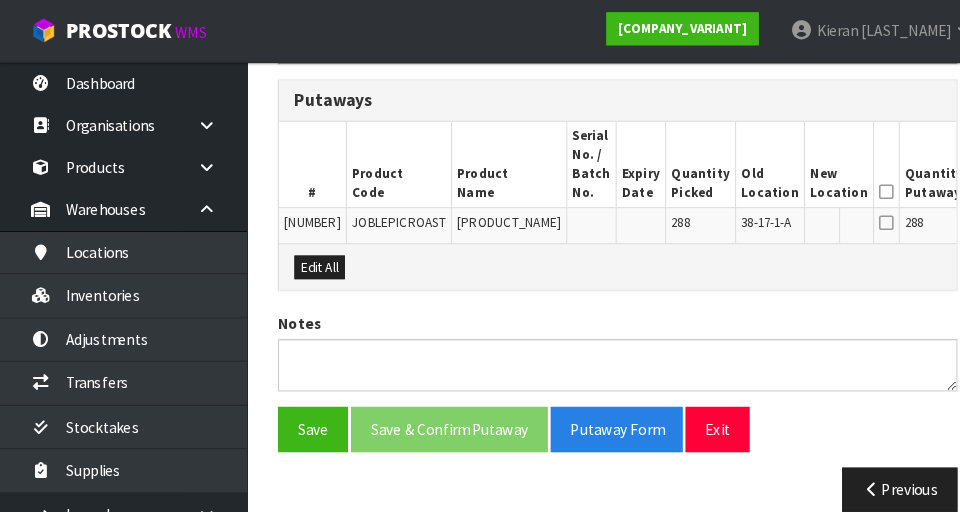scroll, scrollTop: 546, scrollLeft: 0, axis: vertical 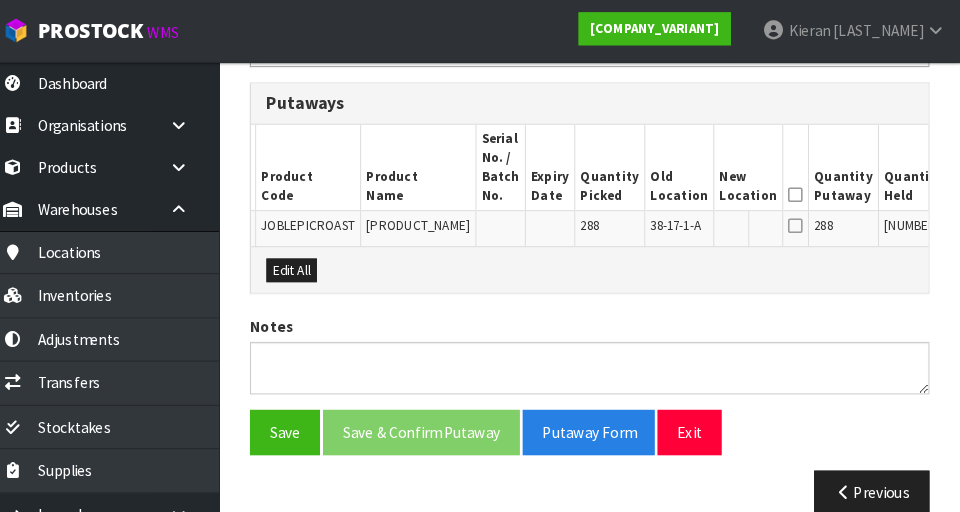 click on "Edit" at bounding box center (1026, 222) 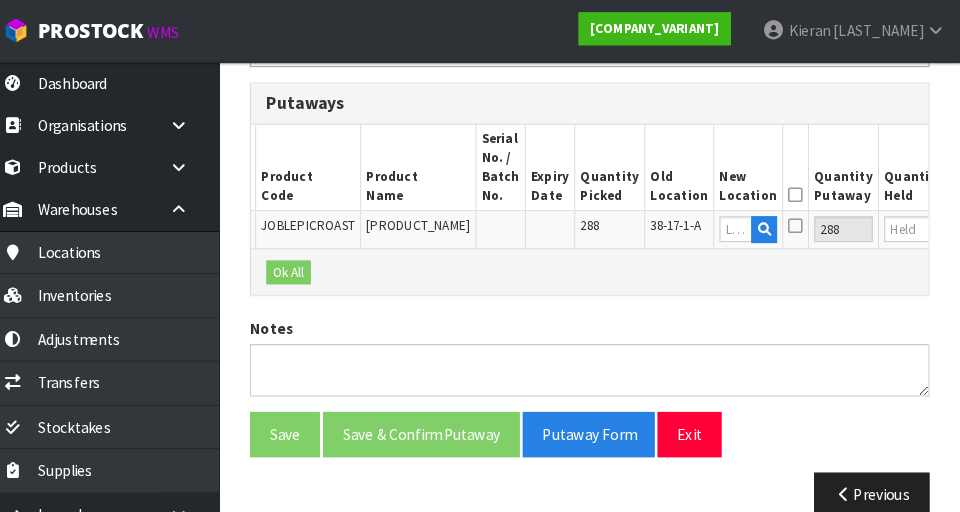 scroll, scrollTop: 0, scrollLeft: 56, axis: horizontal 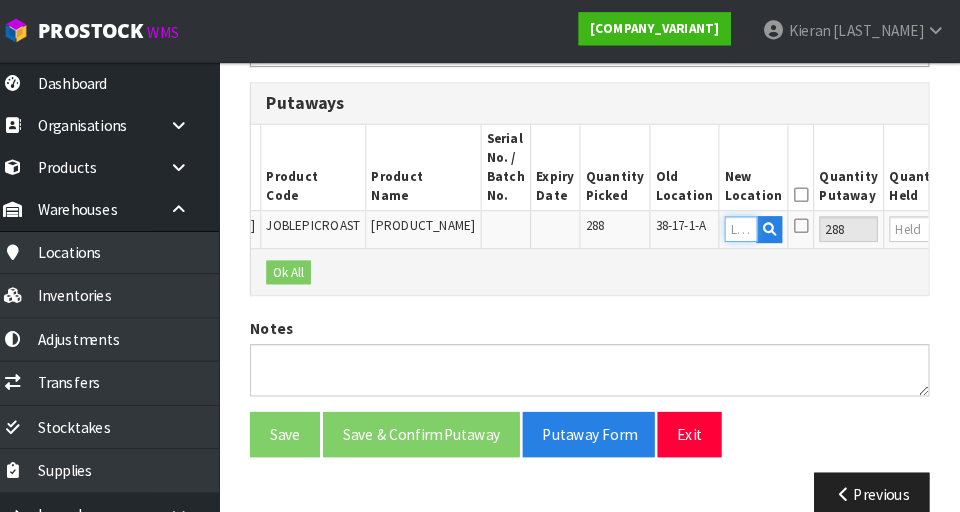 click at bounding box center [747, 222] 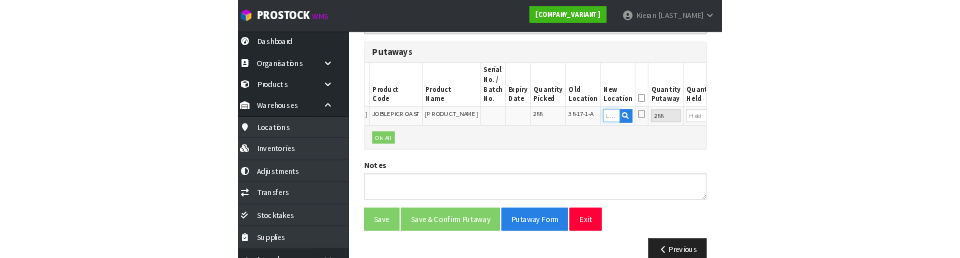 scroll, scrollTop: 537, scrollLeft: 0, axis: vertical 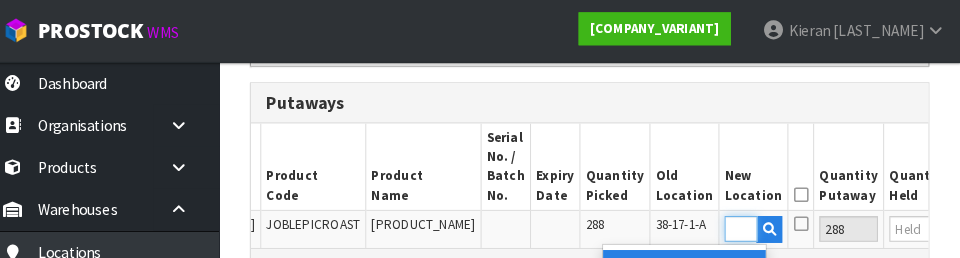 type on "38-17-2-B" 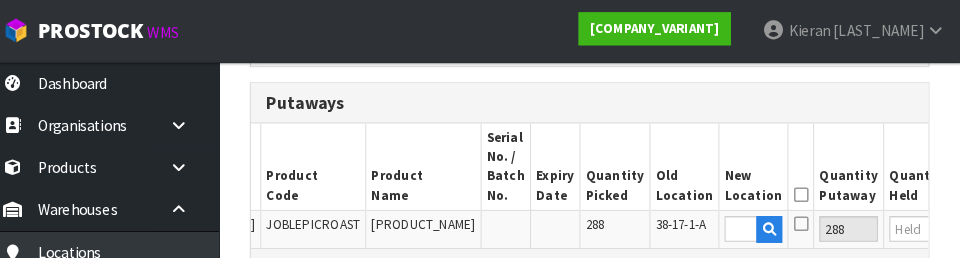 click on "OK" at bounding box center [1029, 222] 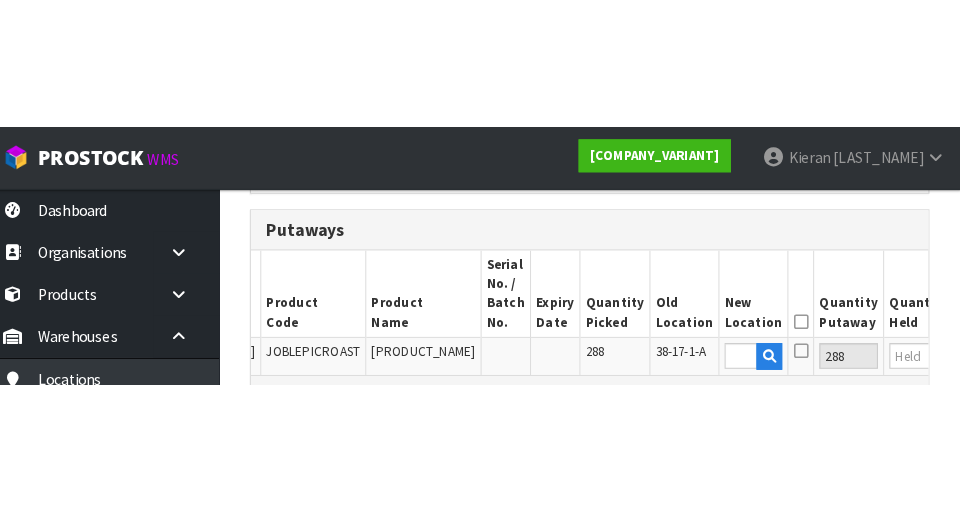 scroll, scrollTop: 546, scrollLeft: 0, axis: vertical 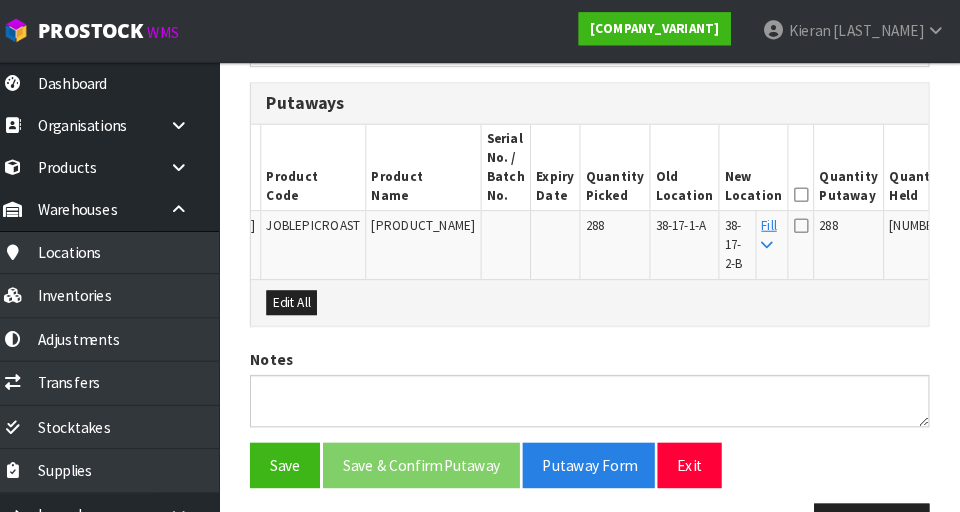 click at bounding box center [805, 189] 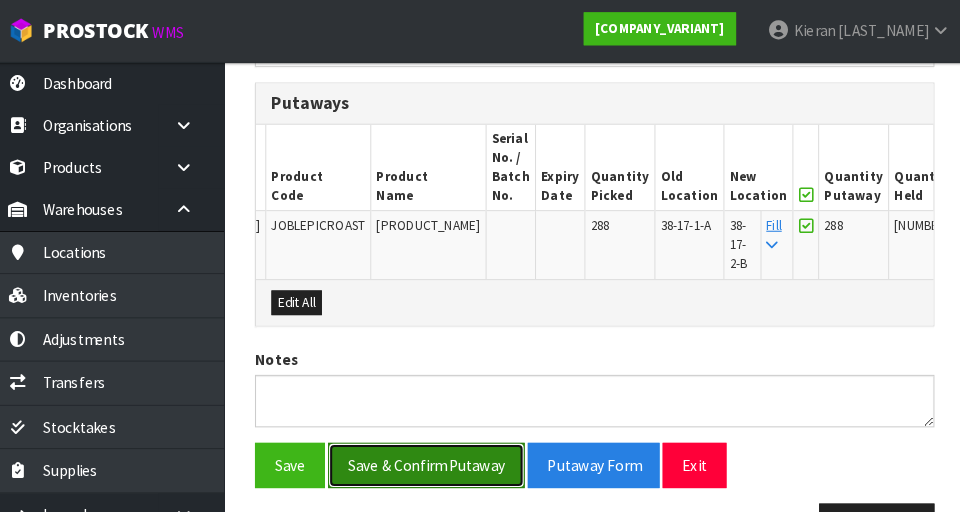 click on "Save & Confirm Putaway" at bounding box center (436, 451) 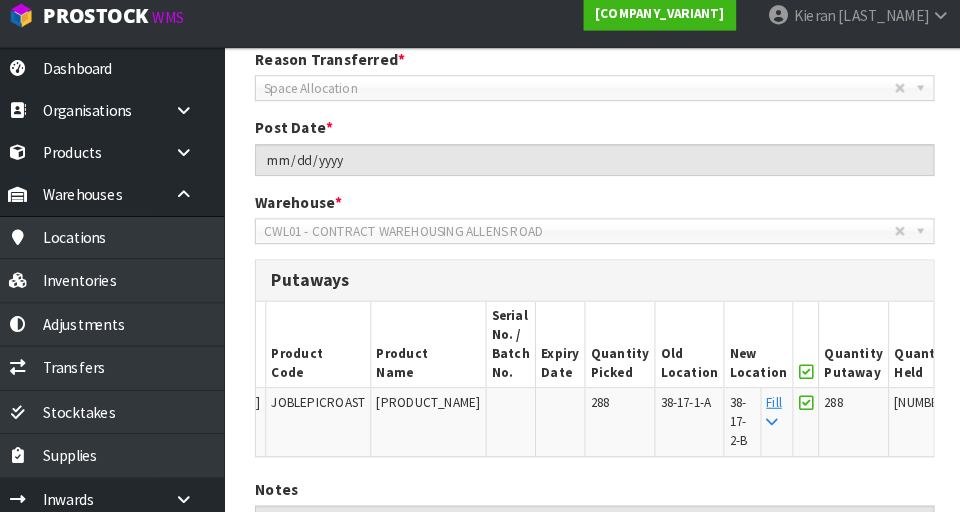 scroll, scrollTop: 569, scrollLeft: 0, axis: vertical 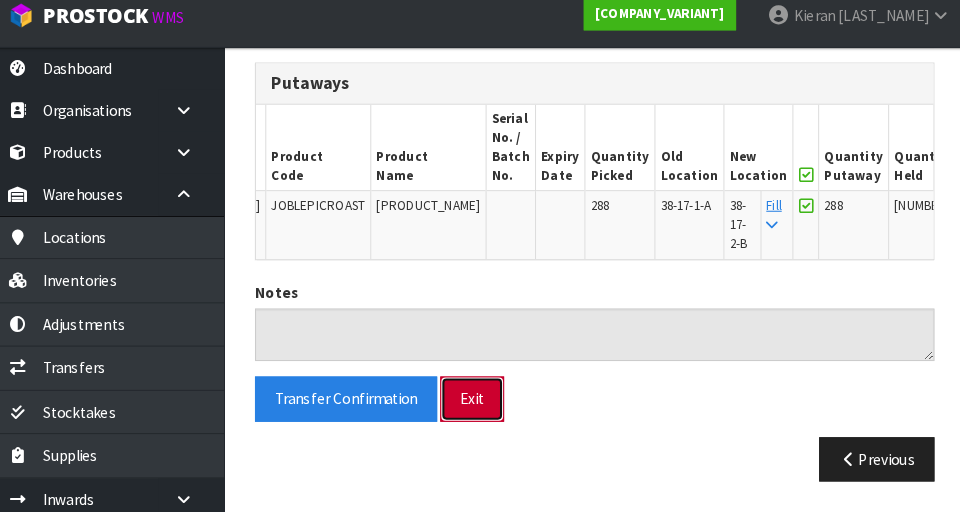 click on "Exit" at bounding box center (481, 401) 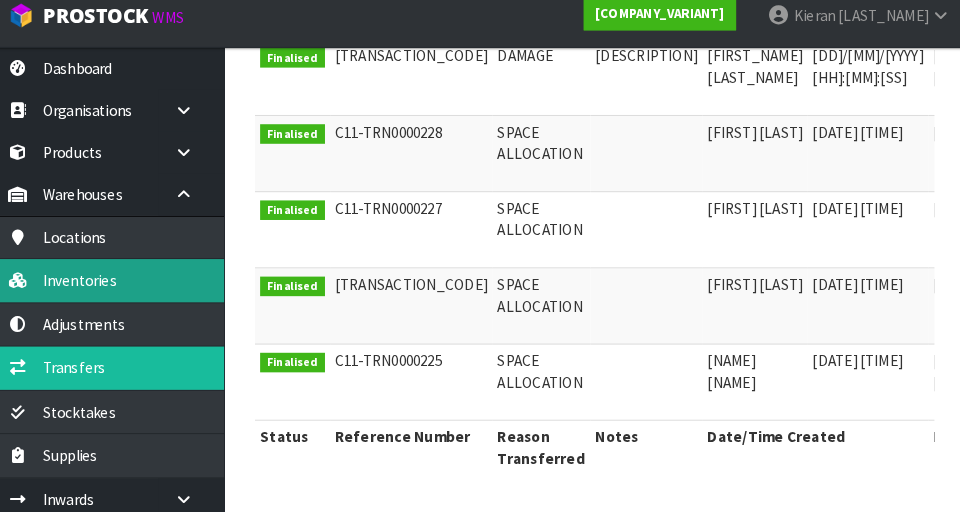 click on "Inventories" at bounding box center (120, 286) 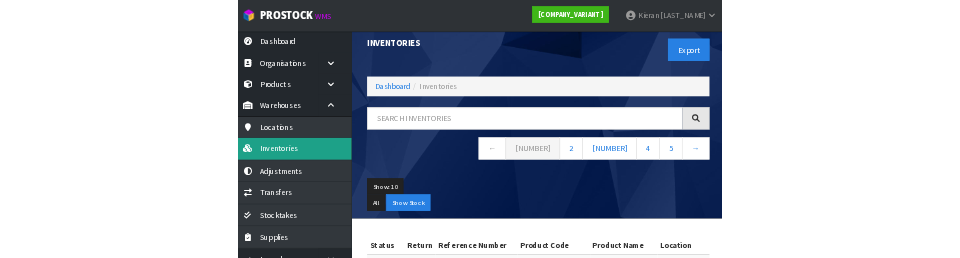 scroll, scrollTop: 0, scrollLeft: 0, axis: both 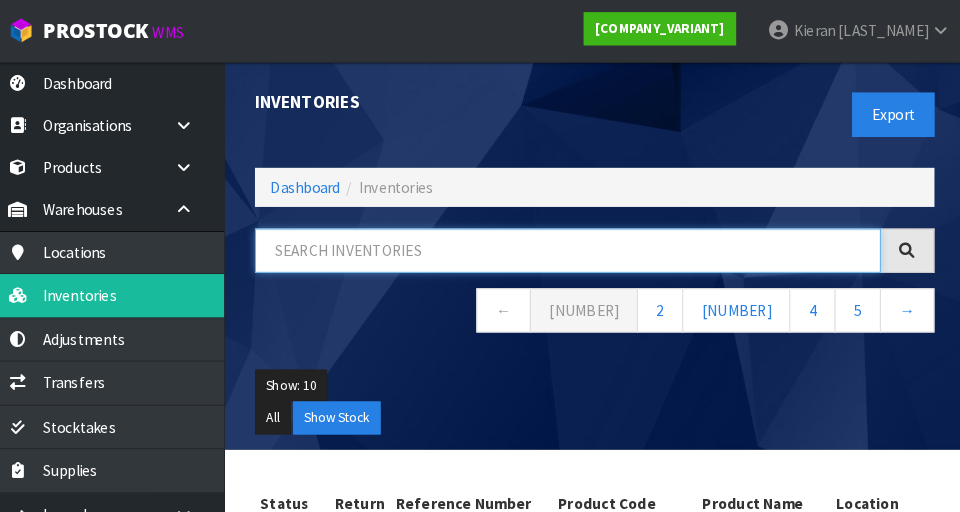 click at bounding box center [574, 243] 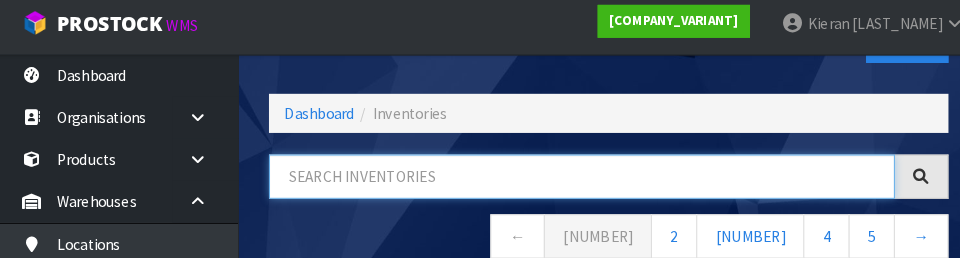 scroll, scrollTop: 110, scrollLeft: 0, axis: vertical 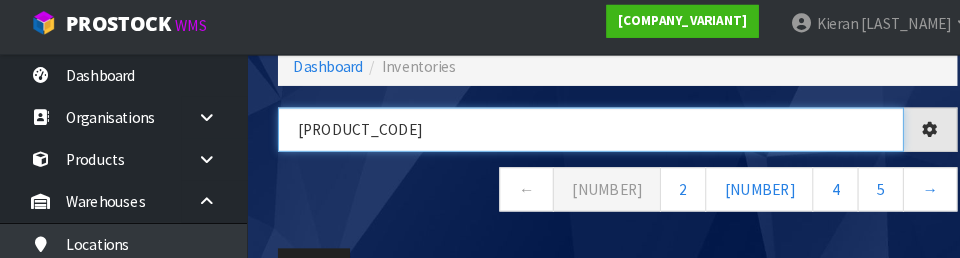 type on "[PRODUCT_CODE]" 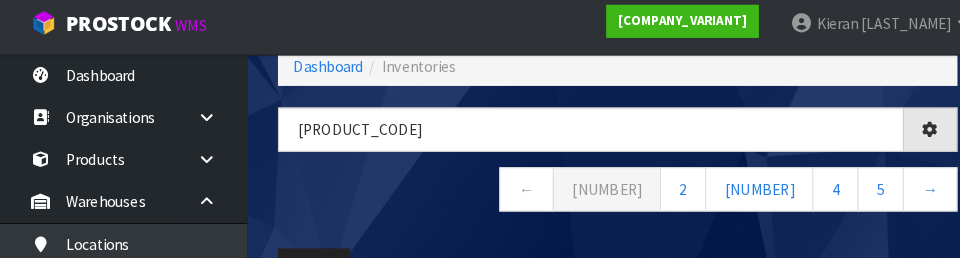 click on "←
1 2 3 4 5
→" at bounding box center (600, 194) 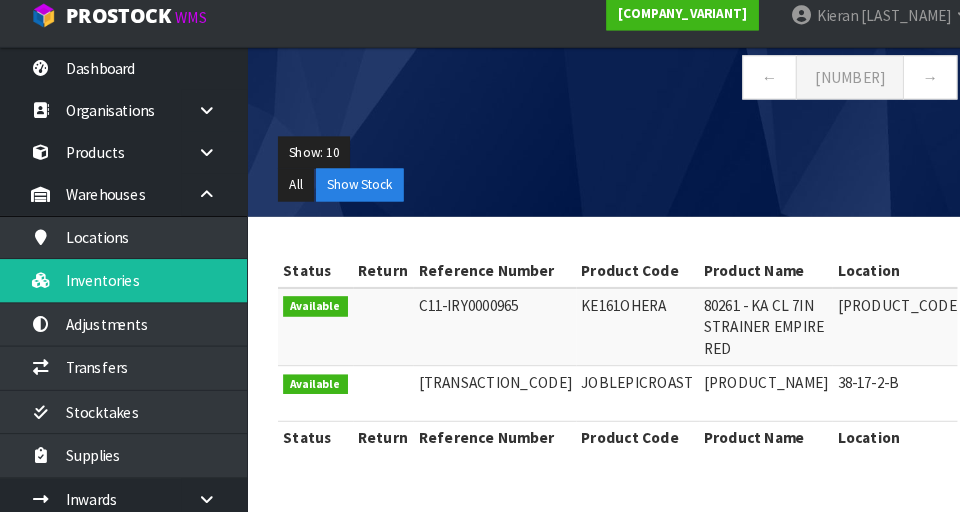 scroll, scrollTop: 298, scrollLeft: 0, axis: vertical 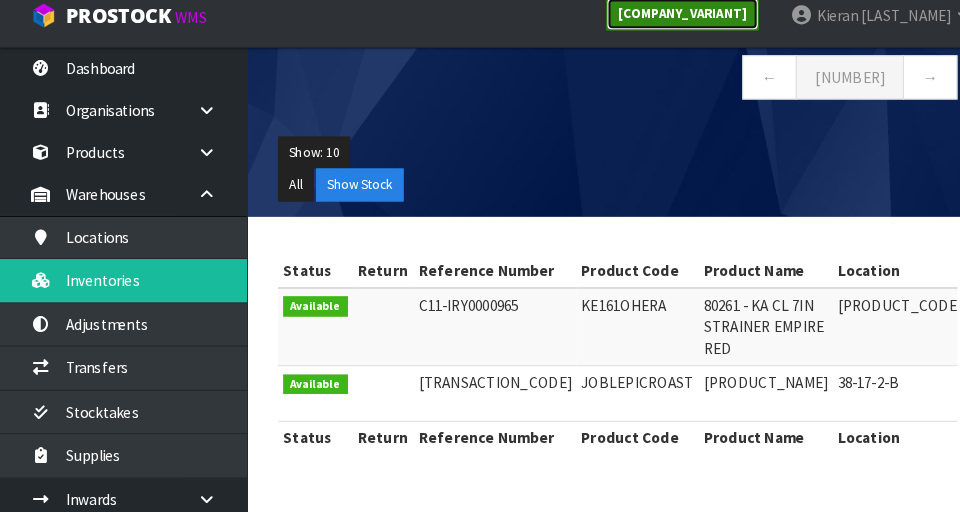 click on "[COMPANY_VARIANT]" at bounding box center [663, 27] 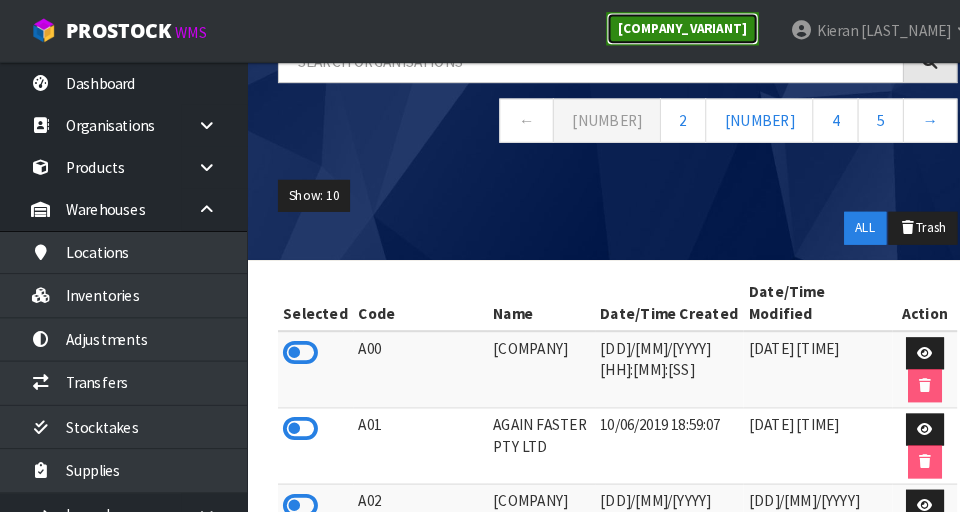 scroll, scrollTop: 0, scrollLeft: 0, axis: both 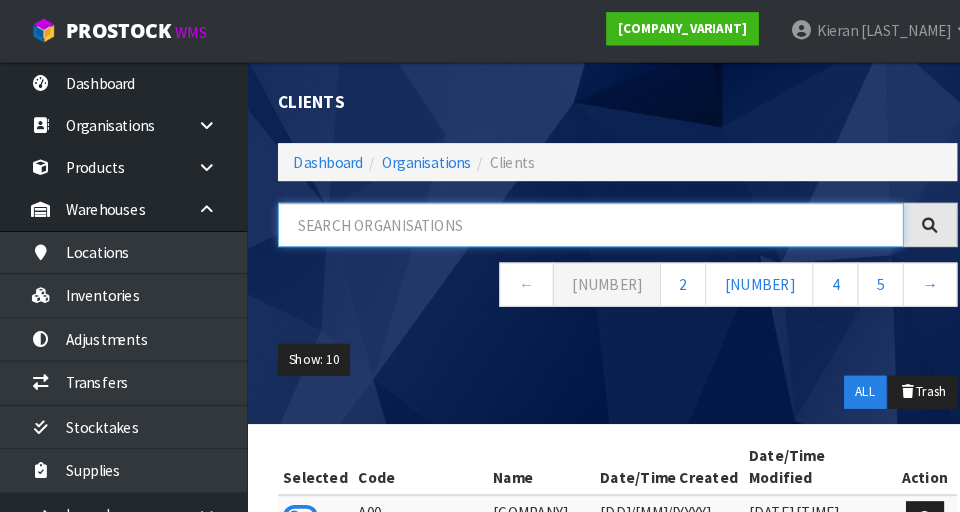 click at bounding box center (574, 218) 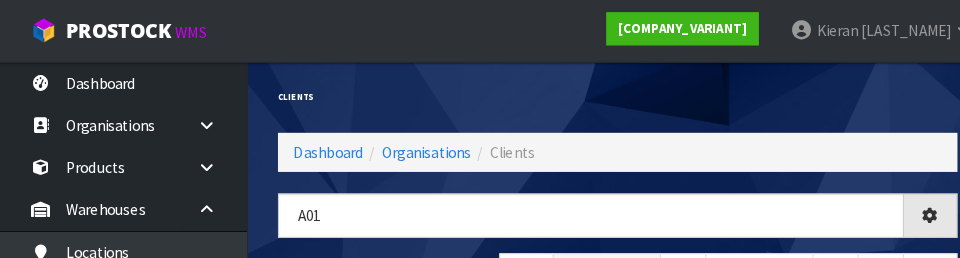 click on "Clients" at bounding box center (600, 94) 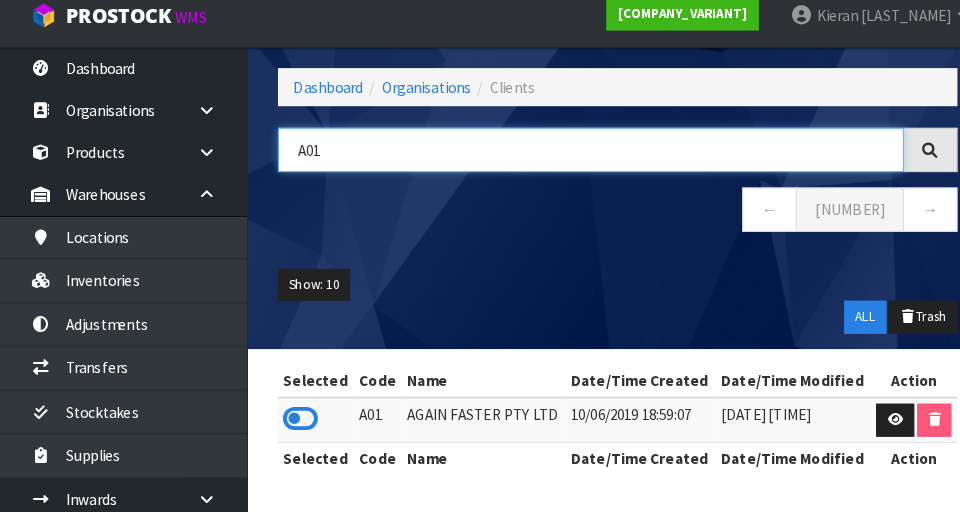 click on "A01" at bounding box center (574, 160) 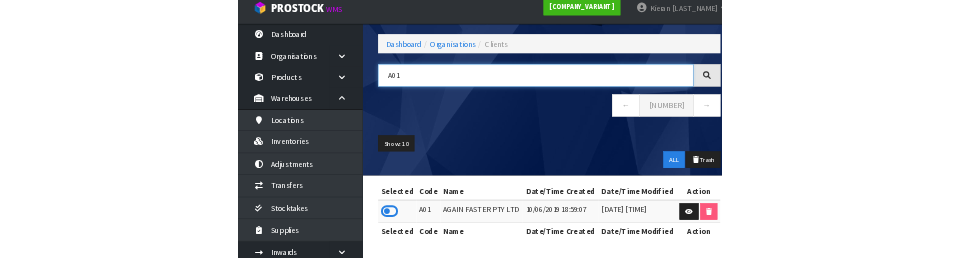 scroll, scrollTop: 66, scrollLeft: 0, axis: vertical 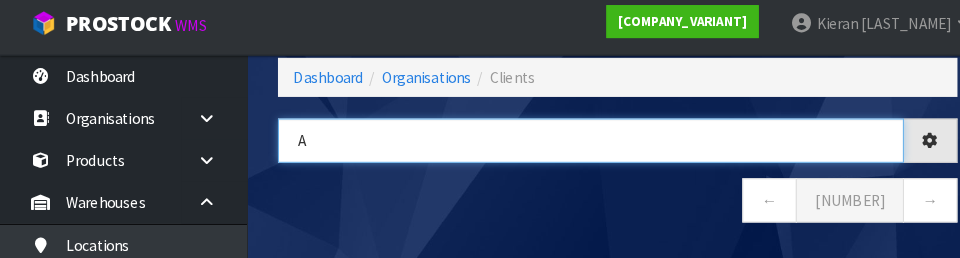 type on "A" 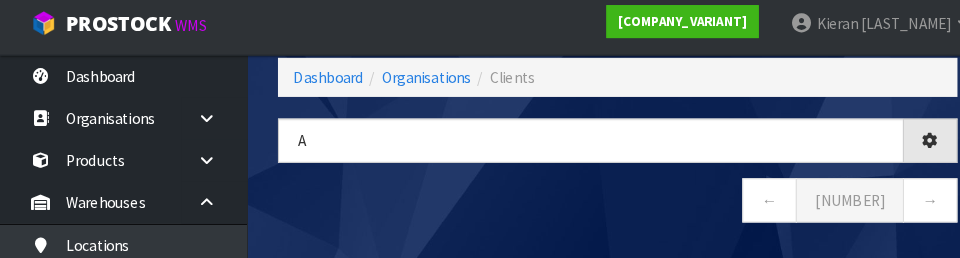 click on "←
[NUMBER]
→" at bounding box center (600, 204) 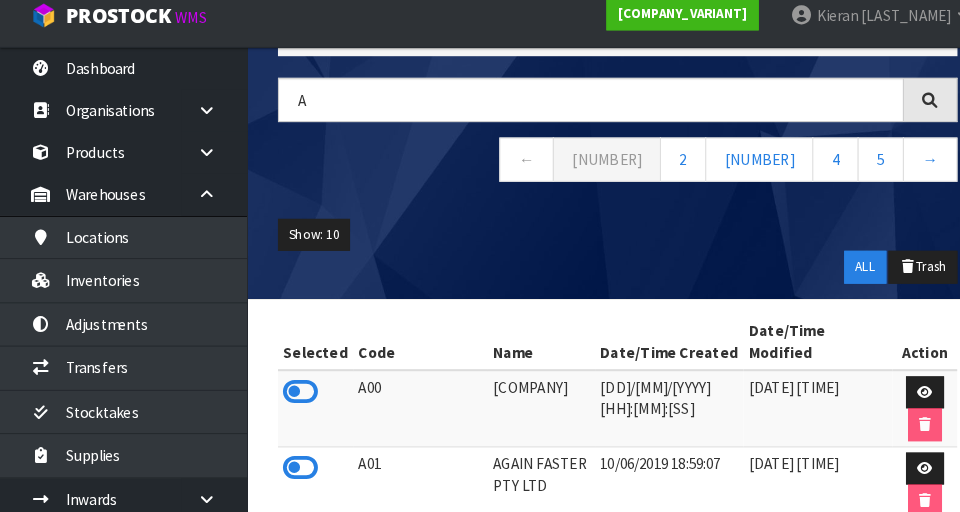 scroll, scrollTop: 109, scrollLeft: 0, axis: vertical 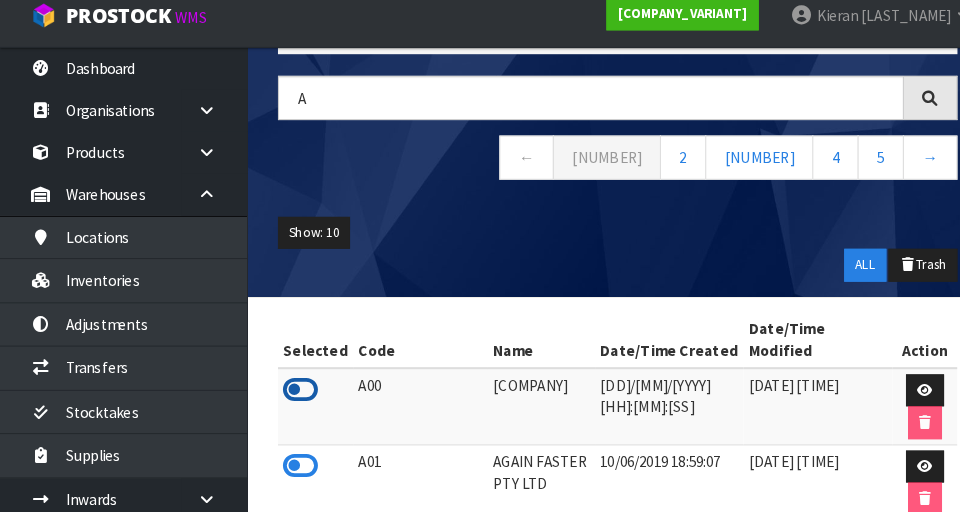 click at bounding box center (292, 393) 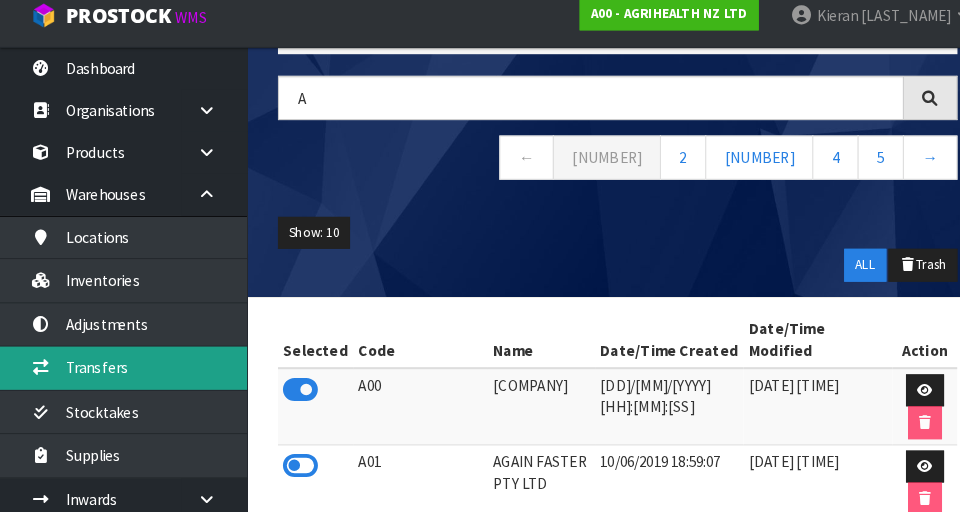click on "Transfers" at bounding box center (120, 371) 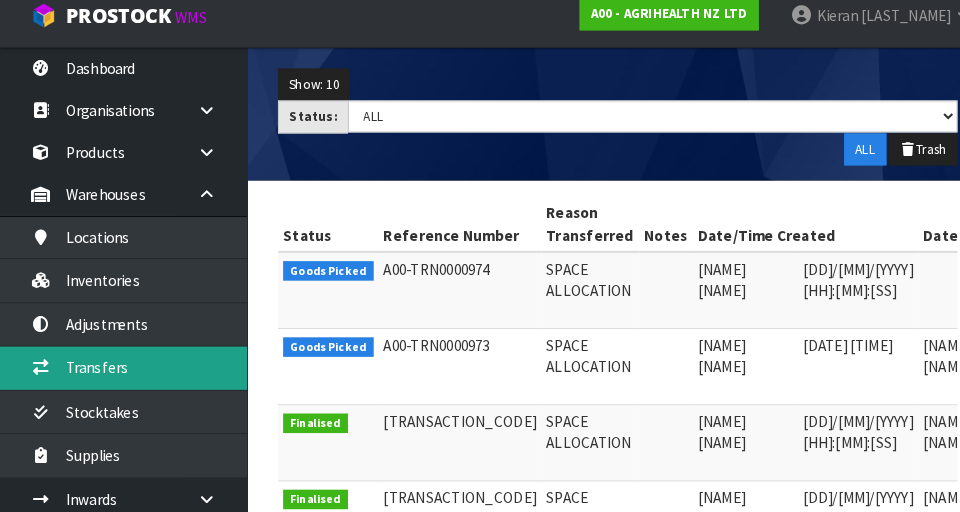 scroll, scrollTop: 279, scrollLeft: 0, axis: vertical 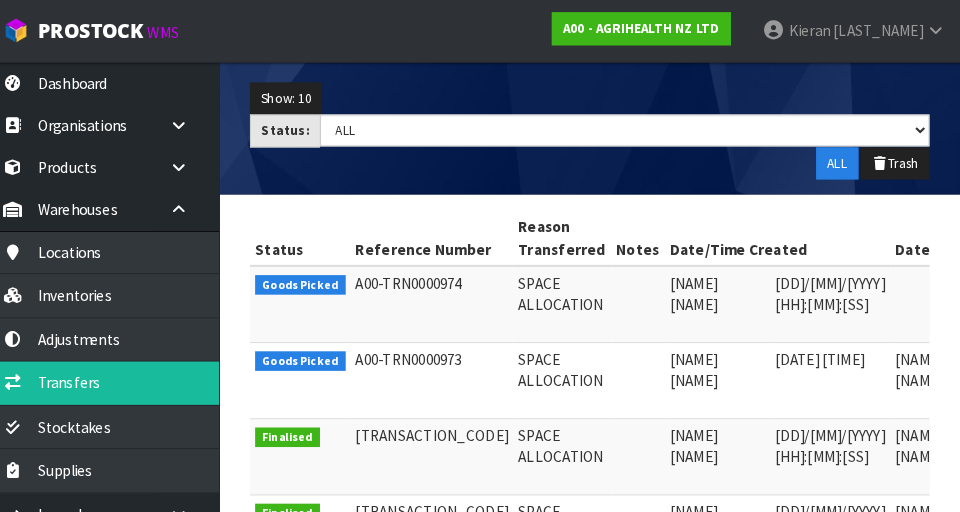 click at bounding box center [1138, 353] 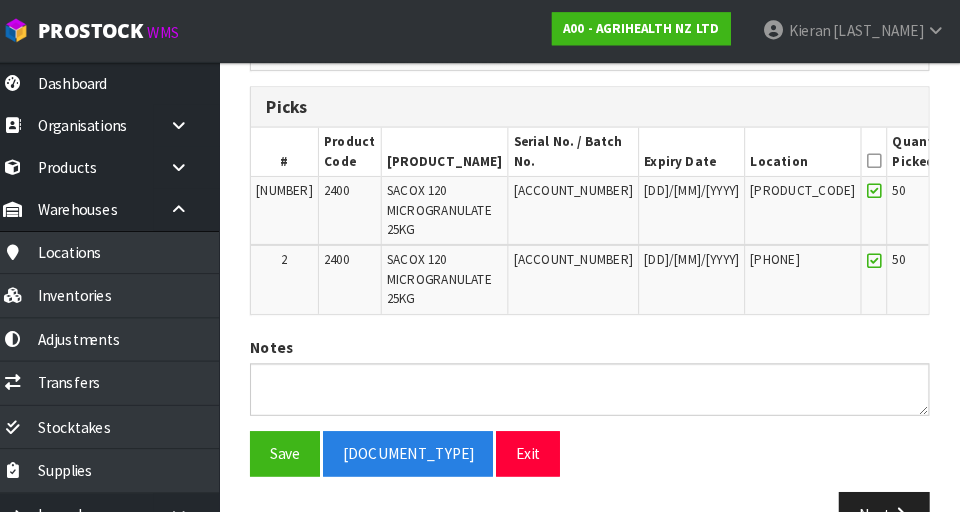 scroll, scrollTop: 469, scrollLeft: 0, axis: vertical 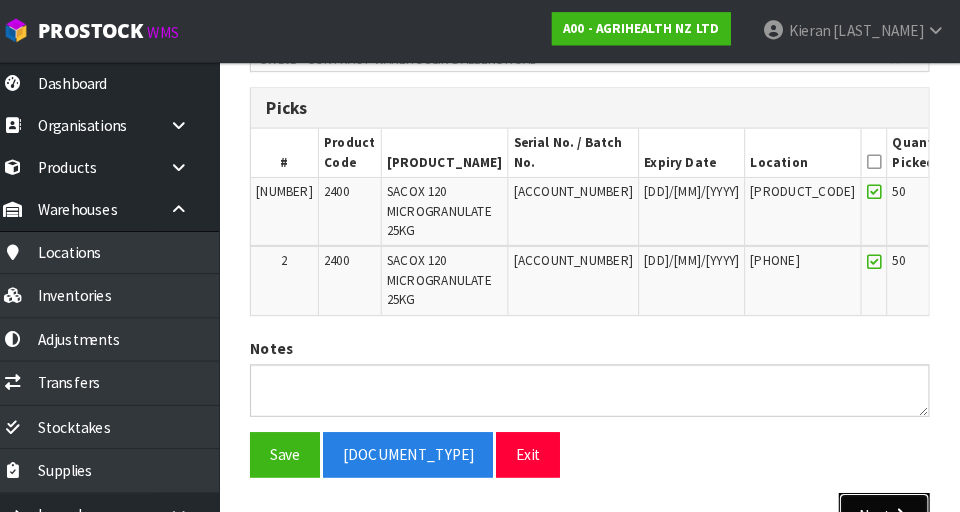 click on "Next" at bounding box center (886, 500) 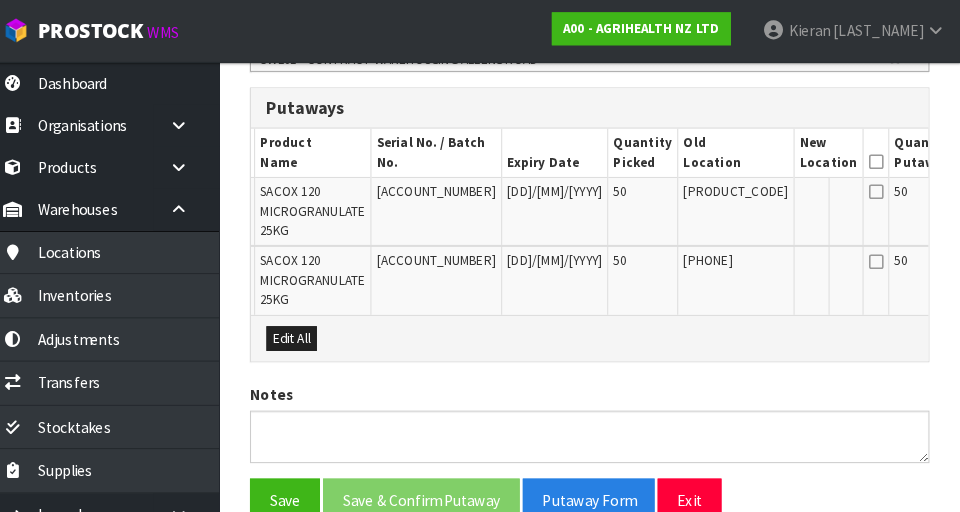 scroll, scrollTop: 0, scrollLeft: 130, axis: horizontal 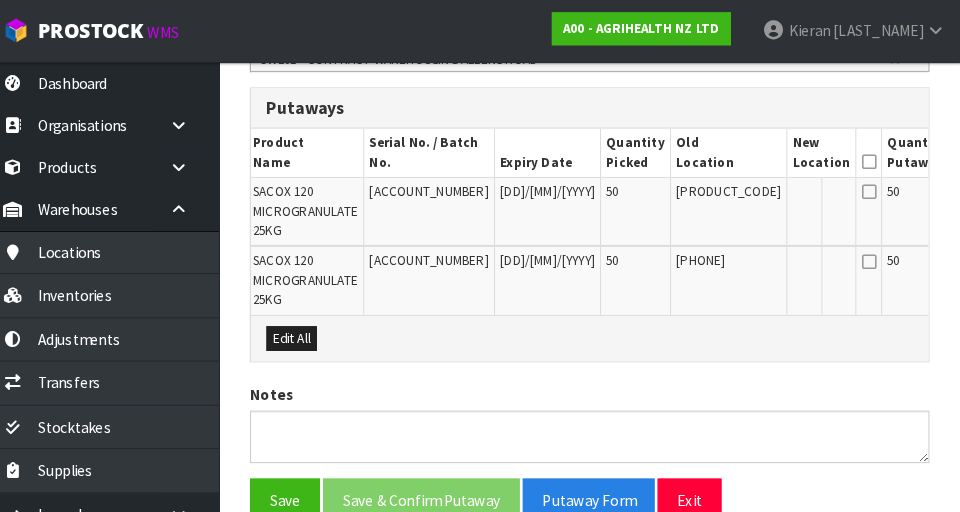 click on "Edit" at bounding box center [1097, 190] 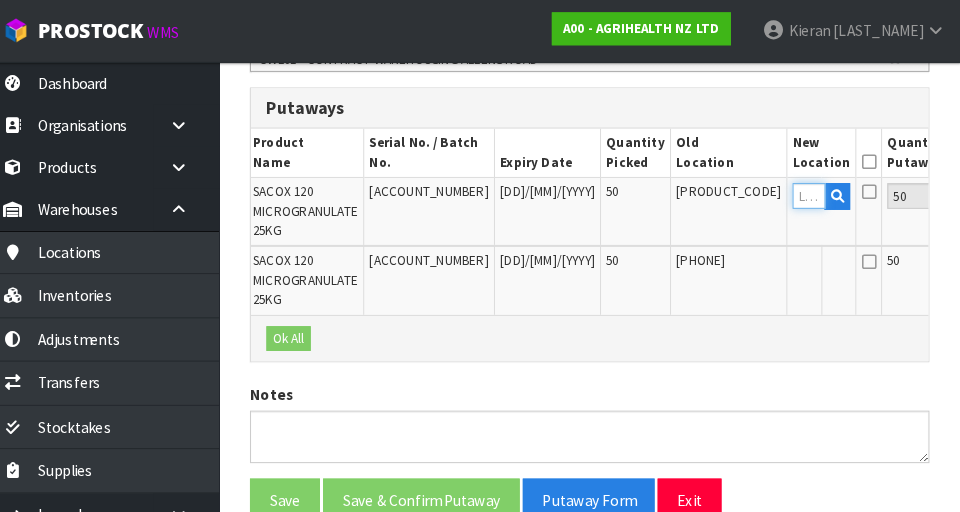click at bounding box center [813, 190] 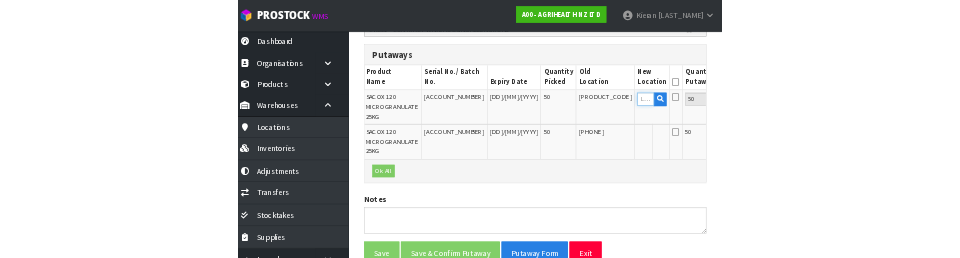 scroll, scrollTop: 460, scrollLeft: 0, axis: vertical 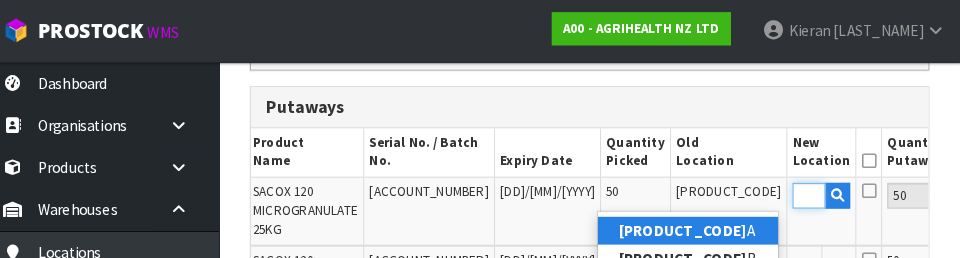 type on "38-17-1-A" 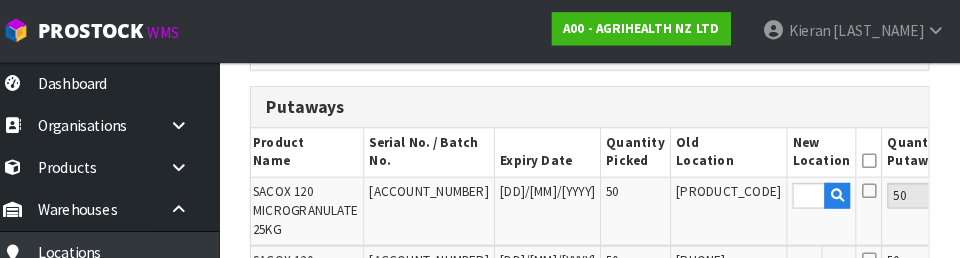 click on "OK" at bounding box center (1098, 190) 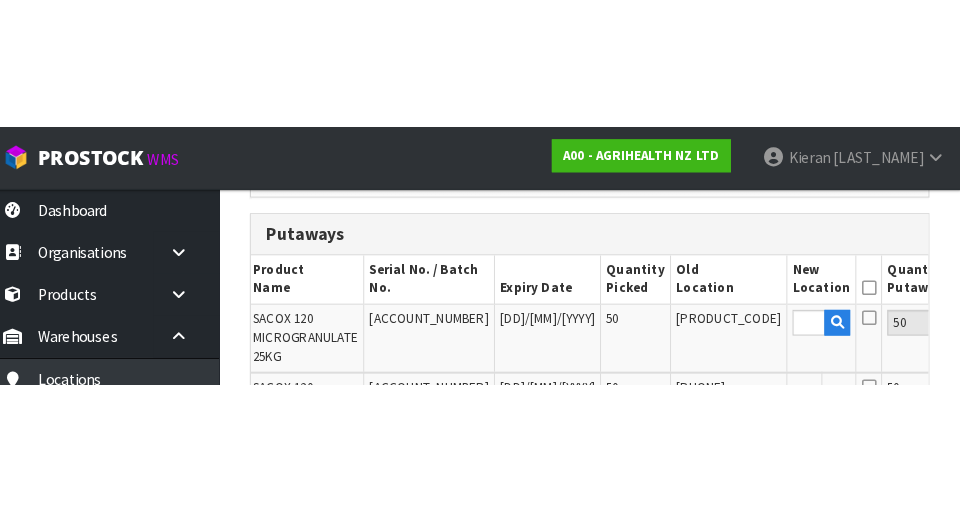 scroll, scrollTop: 469, scrollLeft: 0, axis: vertical 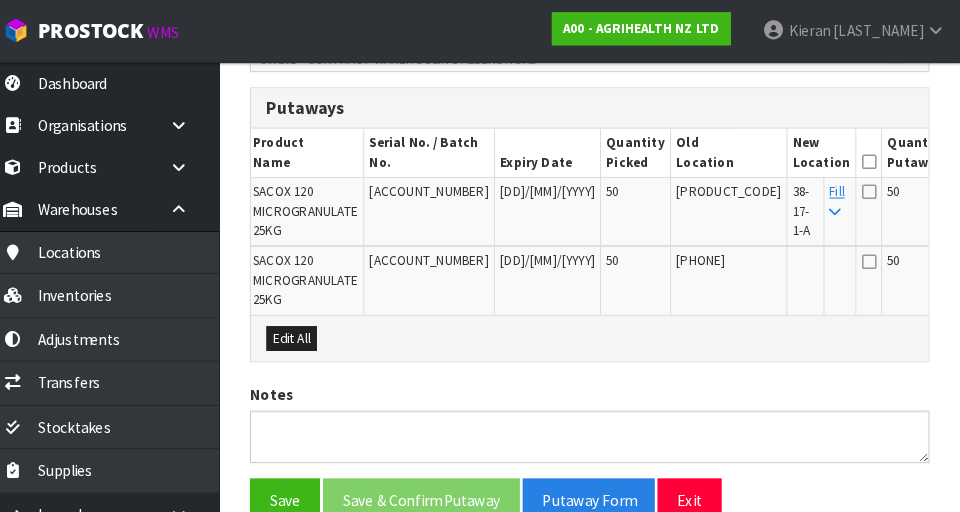 click at bounding box center [871, 157] 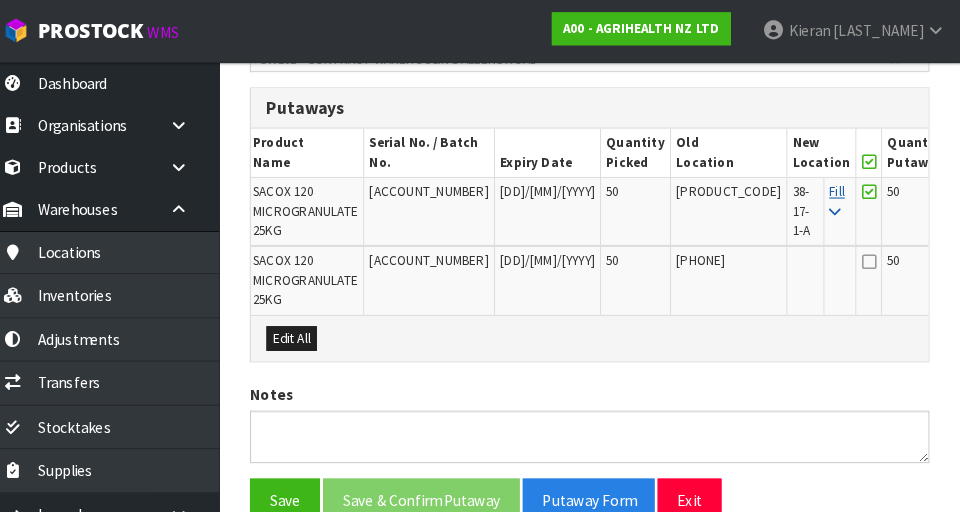 click on "Fill" at bounding box center [840, 195] 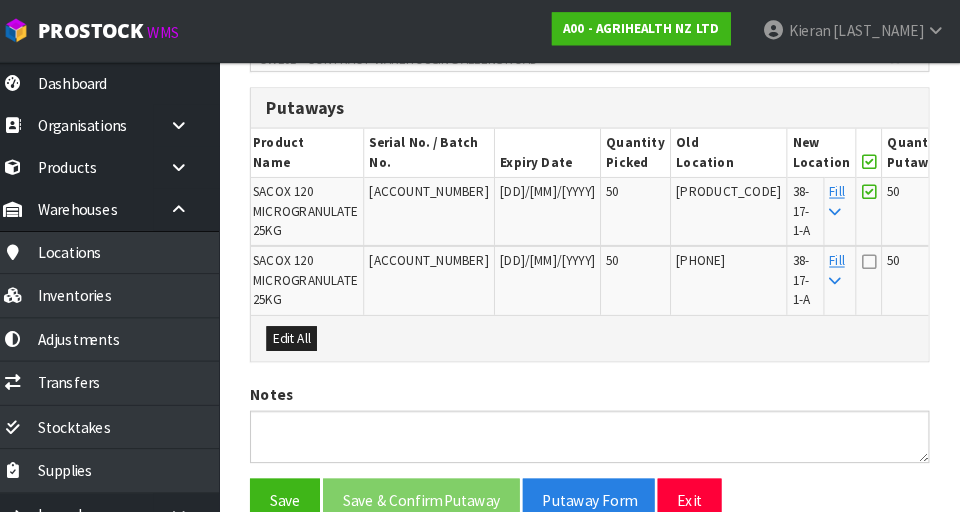 click at bounding box center [871, 254] 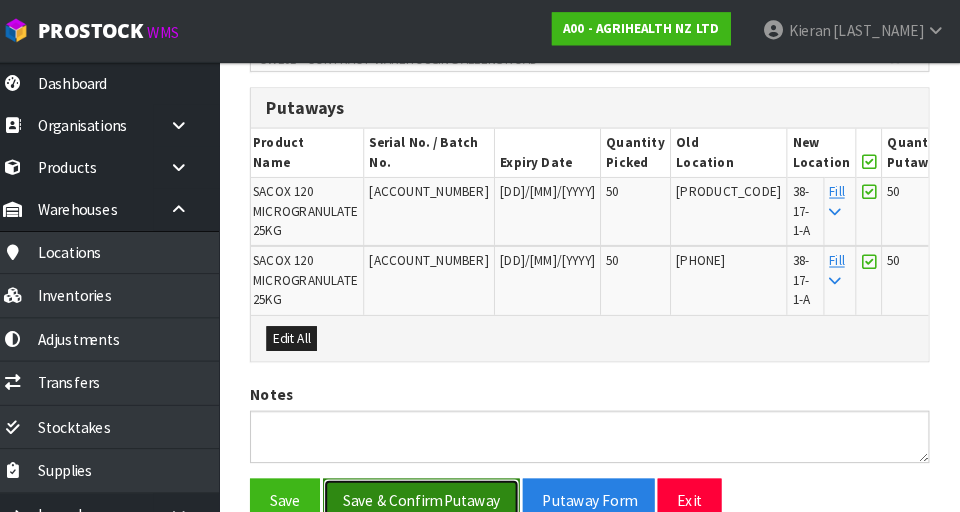 click on "Save & Confirm Putaway" at bounding box center (436, 486) 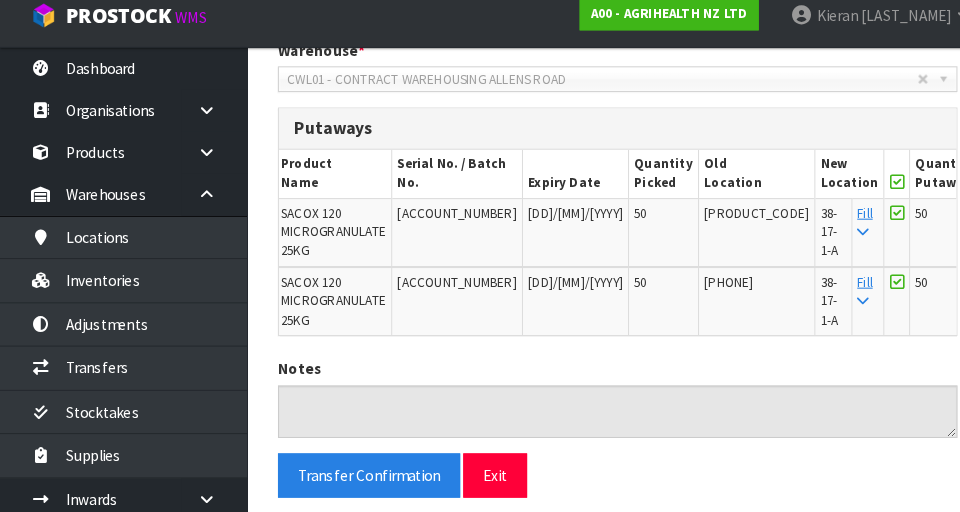 scroll, scrollTop: 581, scrollLeft: 0, axis: vertical 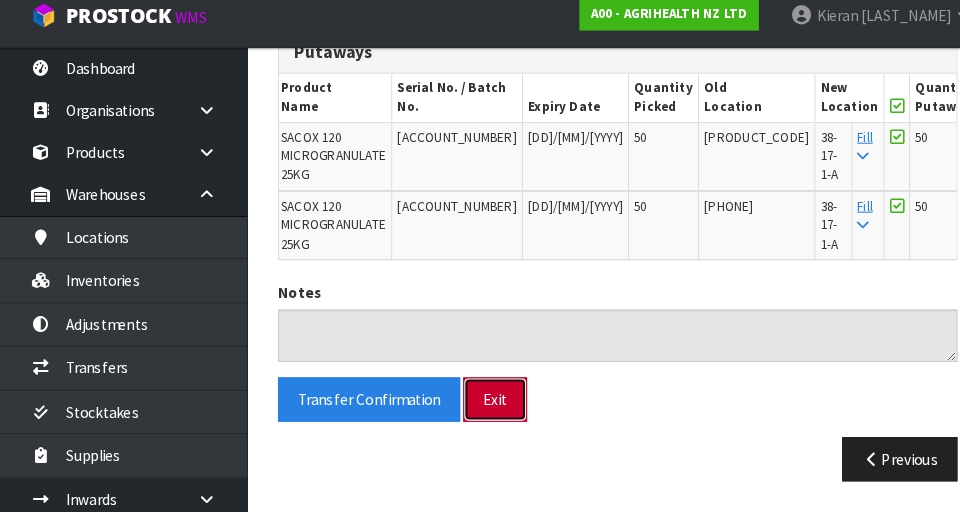 click on "Exit" at bounding box center (481, 402) 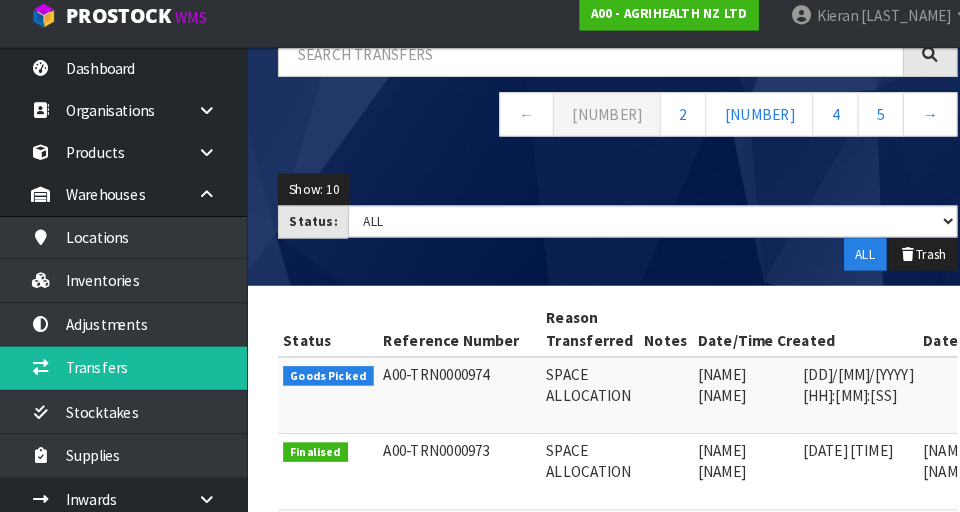 scroll, scrollTop: 177, scrollLeft: 0, axis: vertical 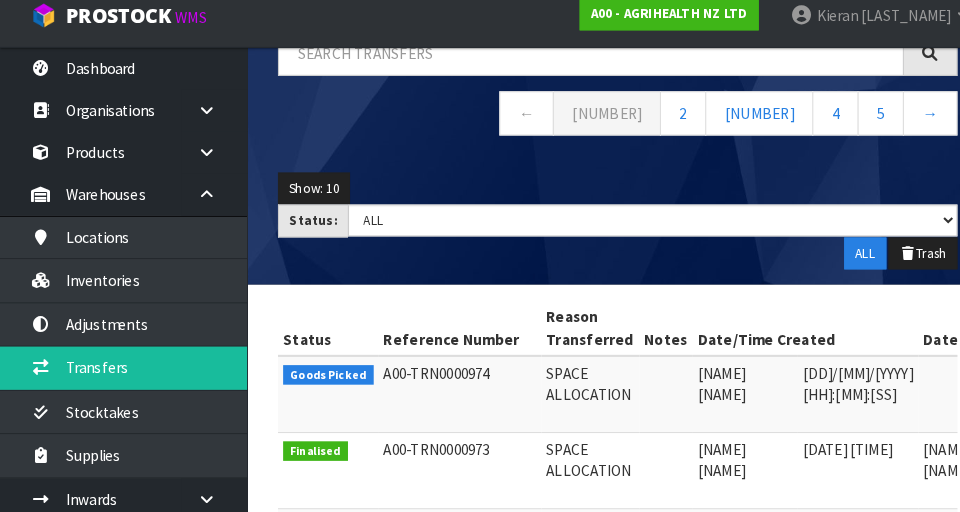 click at bounding box center [1138, 381] 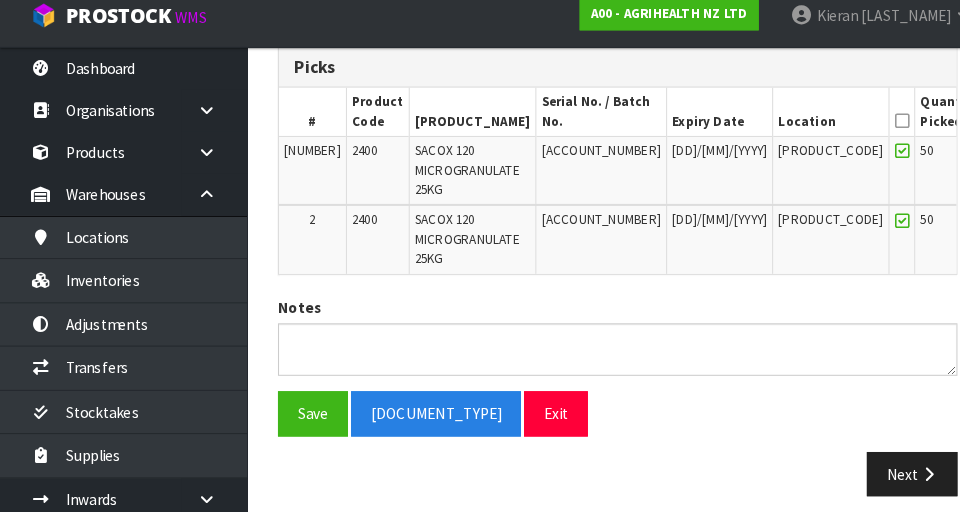 scroll, scrollTop: 509, scrollLeft: 0, axis: vertical 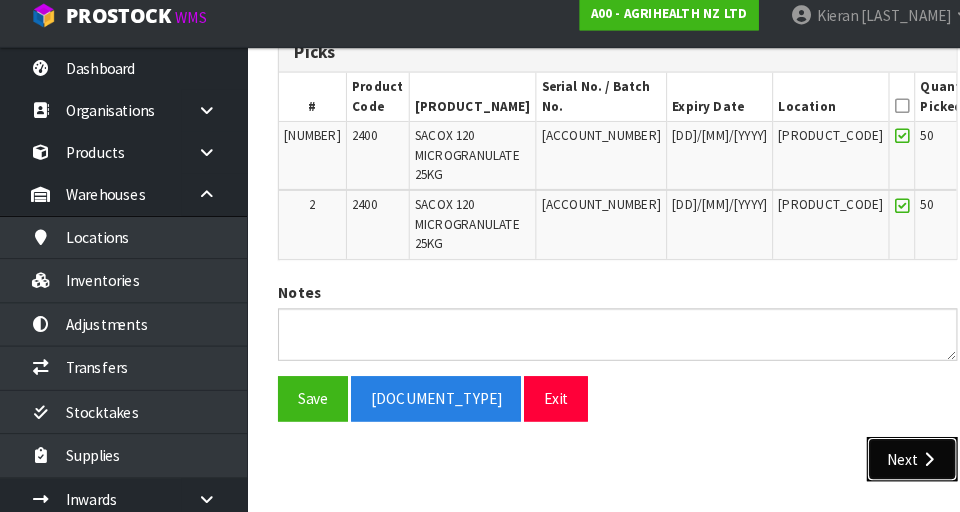 click on "Next" at bounding box center [886, 460] 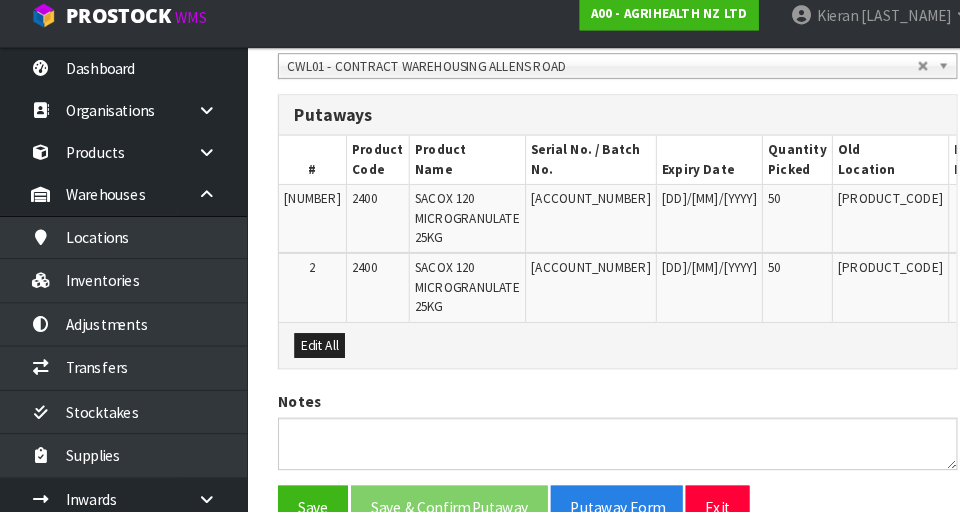 scroll, scrollTop: 457, scrollLeft: 0, axis: vertical 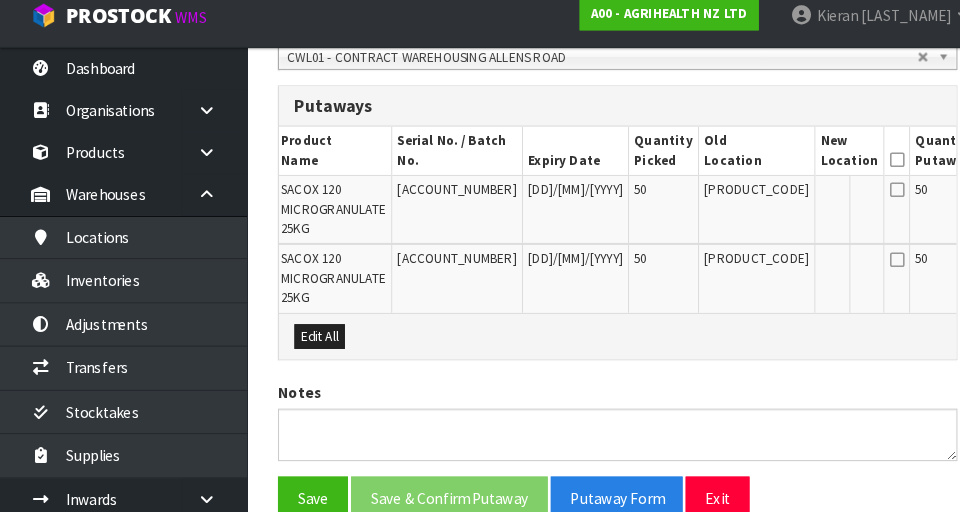 click on "Edit" at bounding box center [1097, 202] 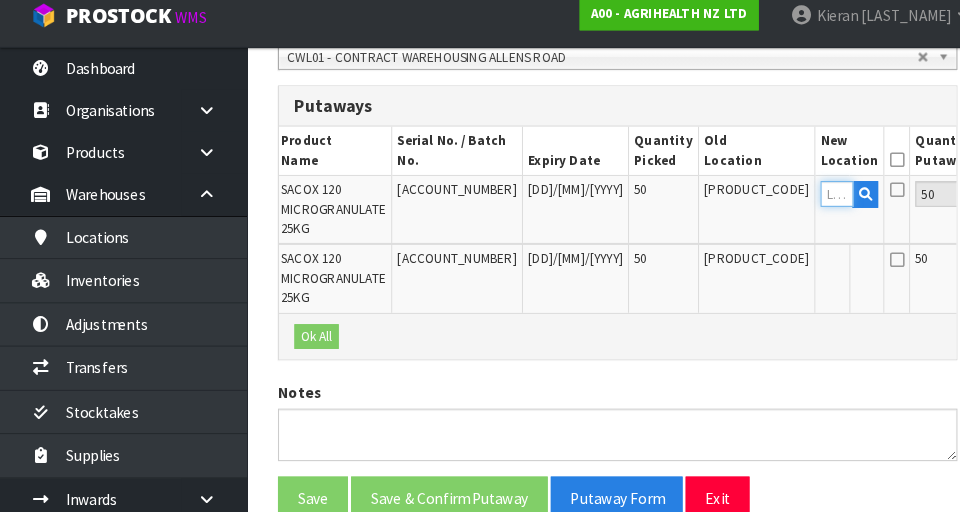 click at bounding box center (813, 202) 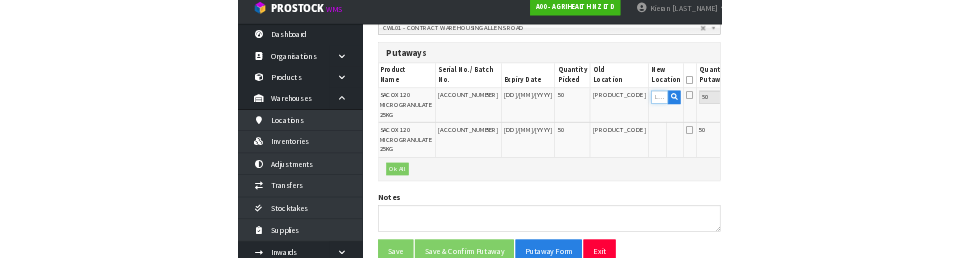 scroll, scrollTop: 464, scrollLeft: 0, axis: vertical 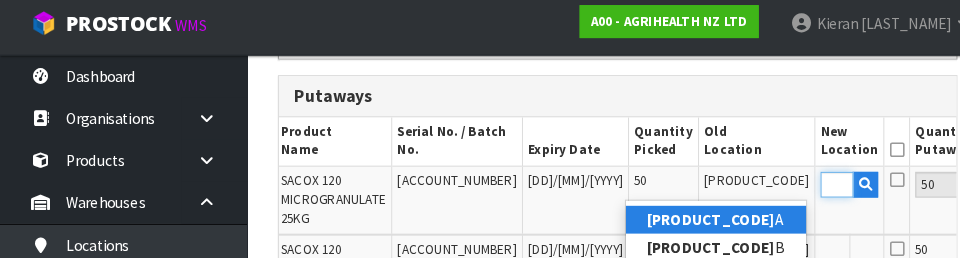 type on "38-17-1-A" 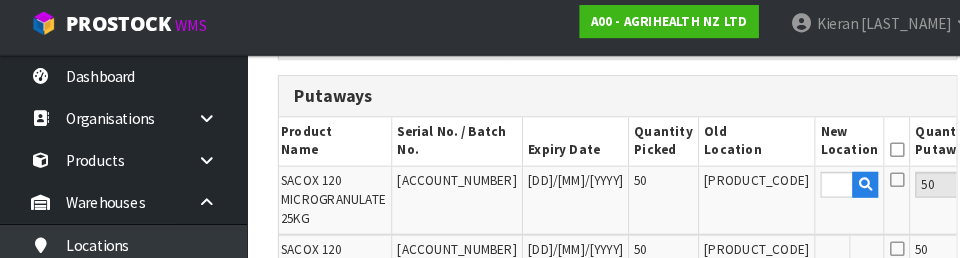click on "OK" at bounding box center [1098, 186] 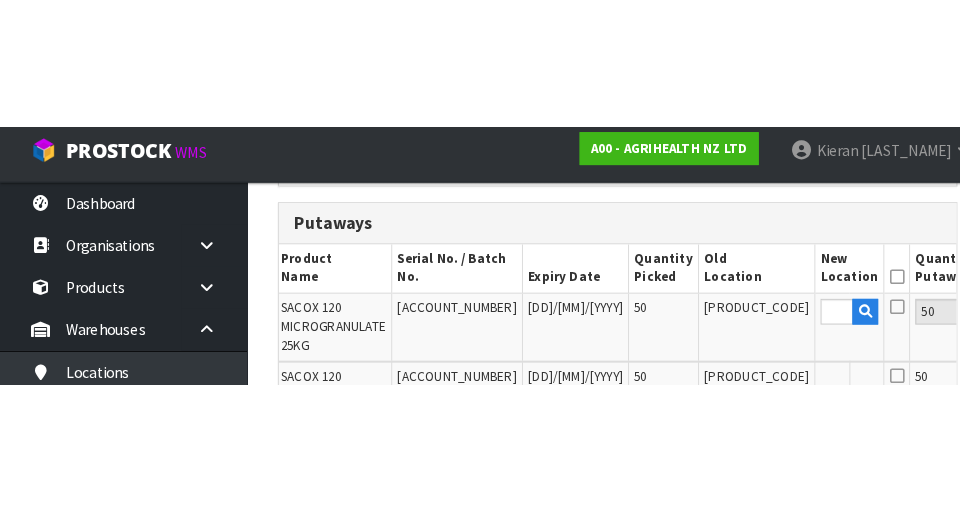 scroll, scrollTop: 473, scrollLeft: 0, axis: vertical 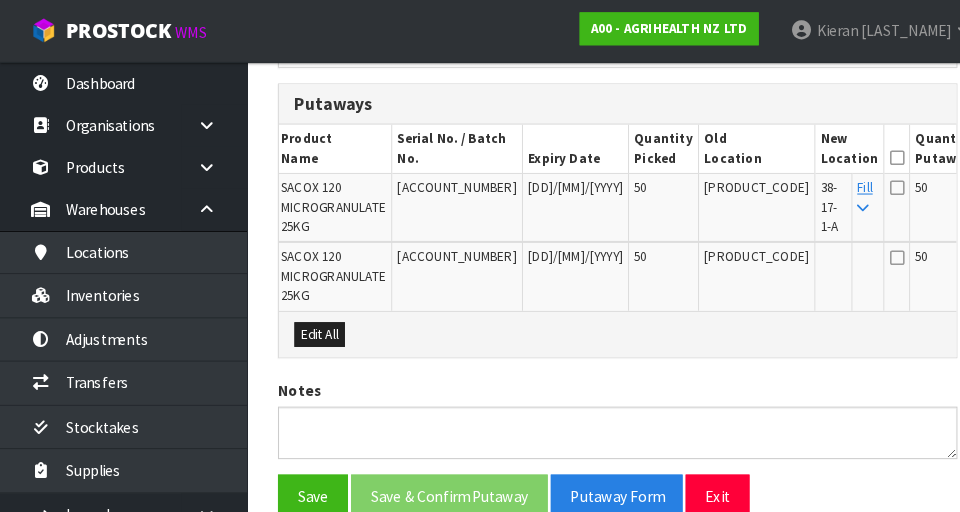 click at bounding box center [871, 182] 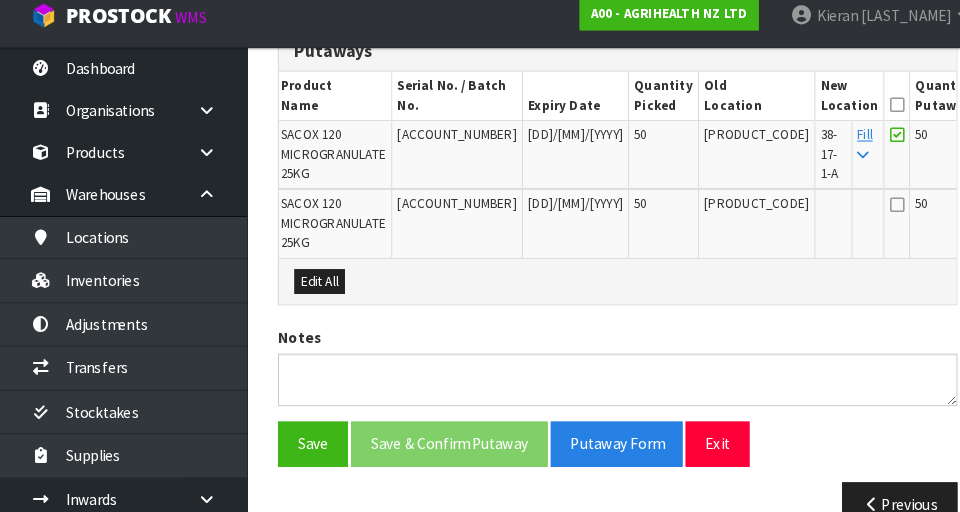 scroll, scrollTop: 553, scrollLeft: 0, axis: vertical 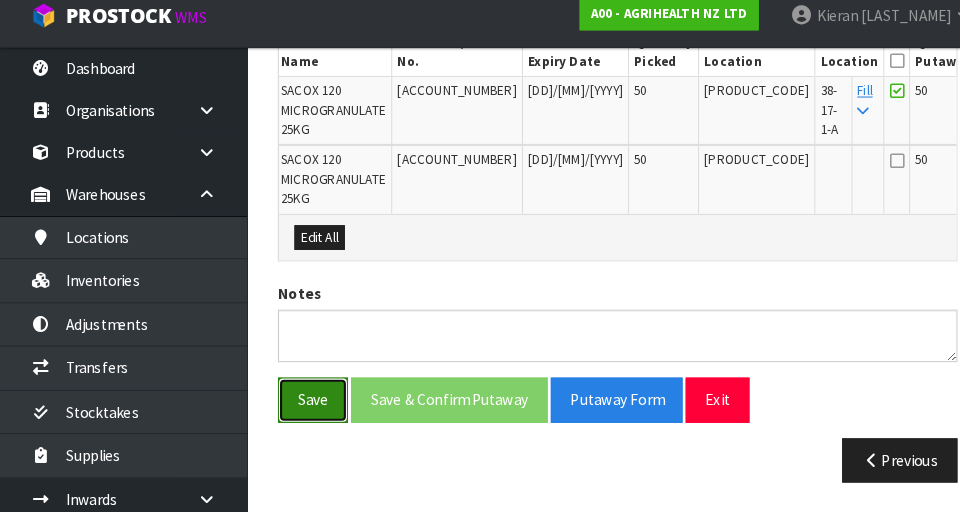 click on "Save" at bounding box center [304, 402] 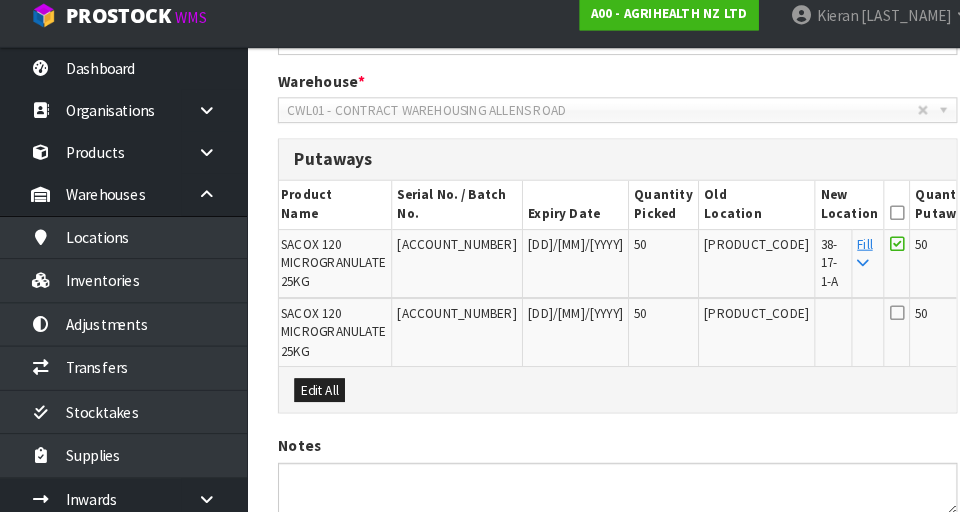 scroll, scrollTop: 492, scrollLeft: 0, axis: vertical 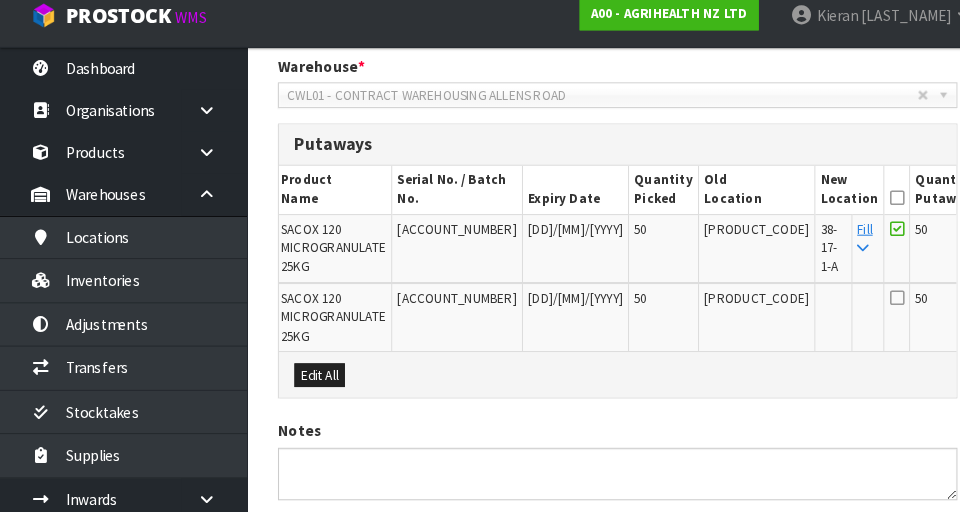 click at bounding box center (871, 206) 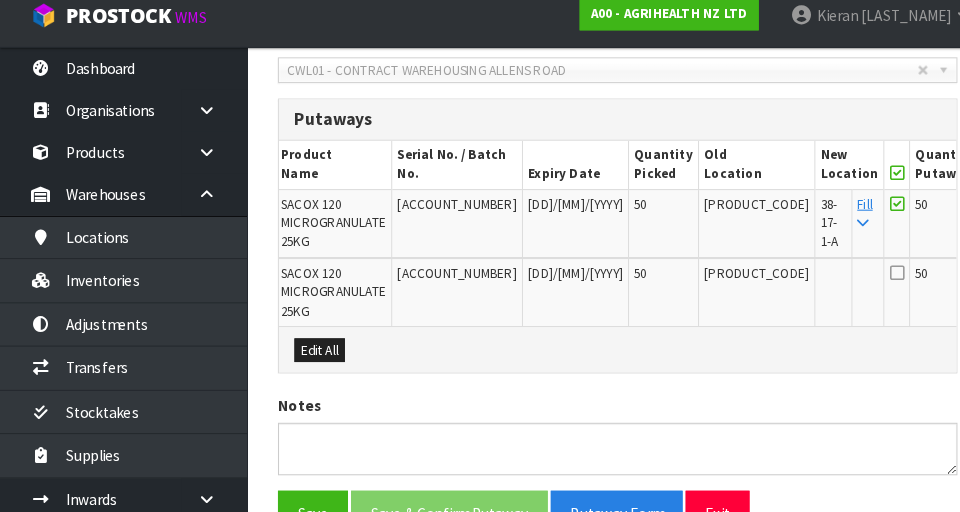 scroll, scrollTop: 526, scrollLeft: 0, axis: vertical 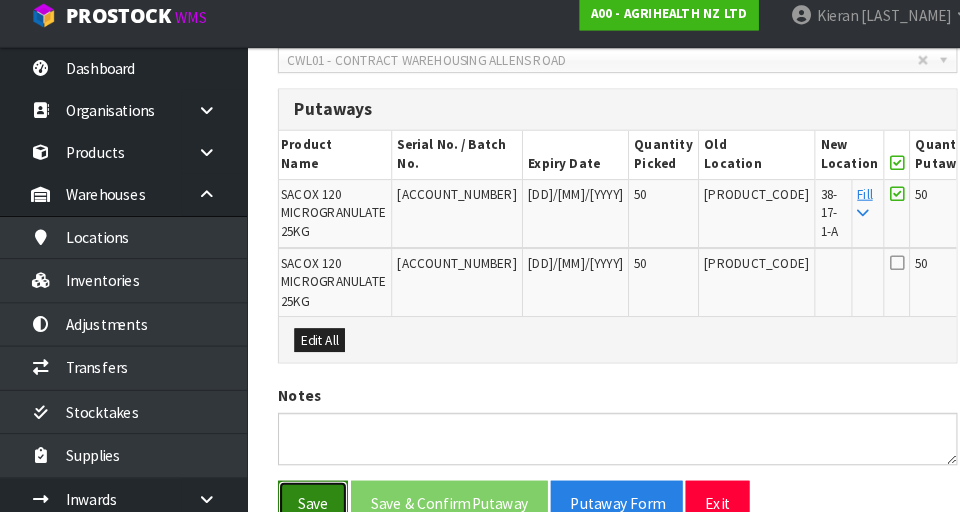 click on "Save" at bounding box center (304, 502) 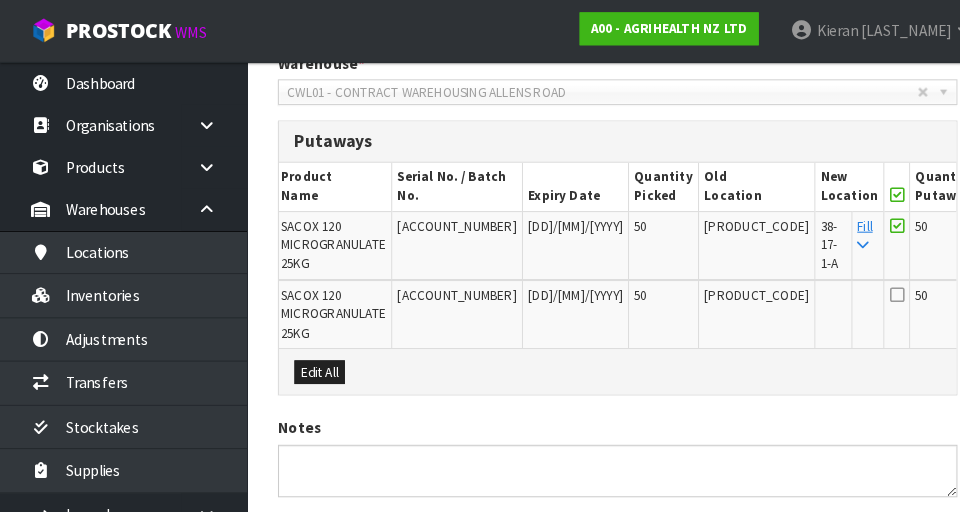 scroll, scrollTop: 506, scrollLeft: 0, axis: vertical 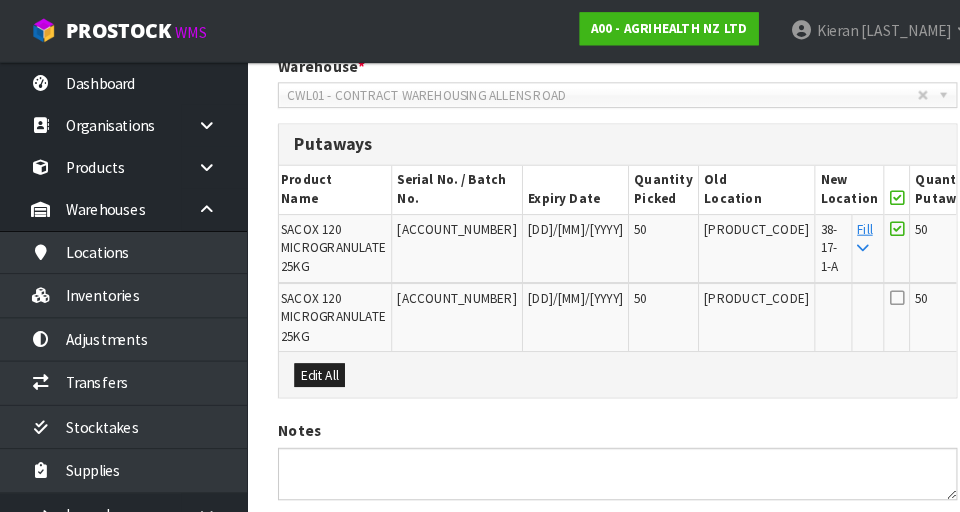 click on "Edit" at bounding box center (1097, 226) 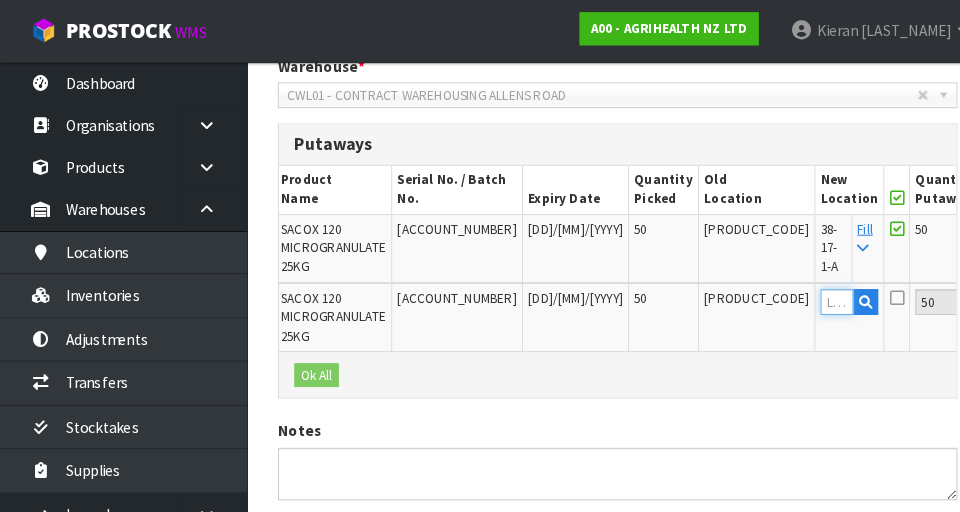 click at bounding box center (813, 293) 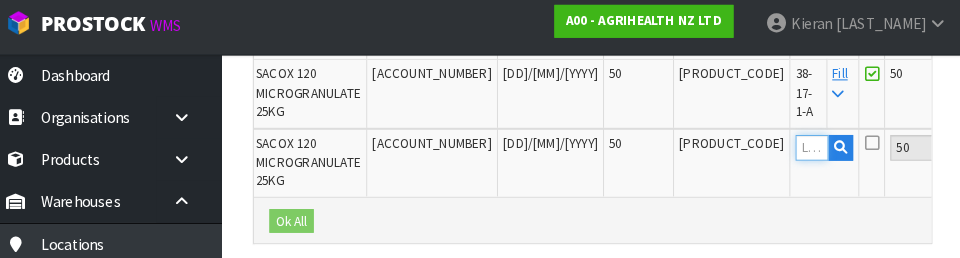 scroll, scrollTop: 657, scrollLeft: 0, axis: vertical 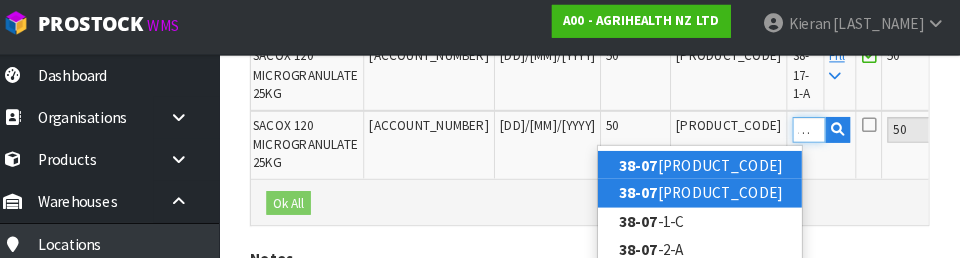 type on "38-07" 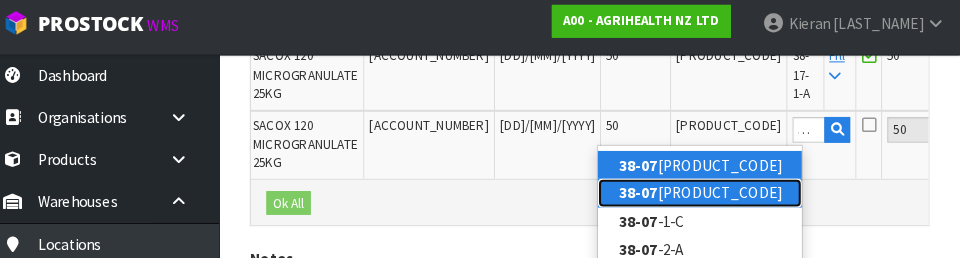click on "38-07 -1-B" at bounding box center [707, 194] 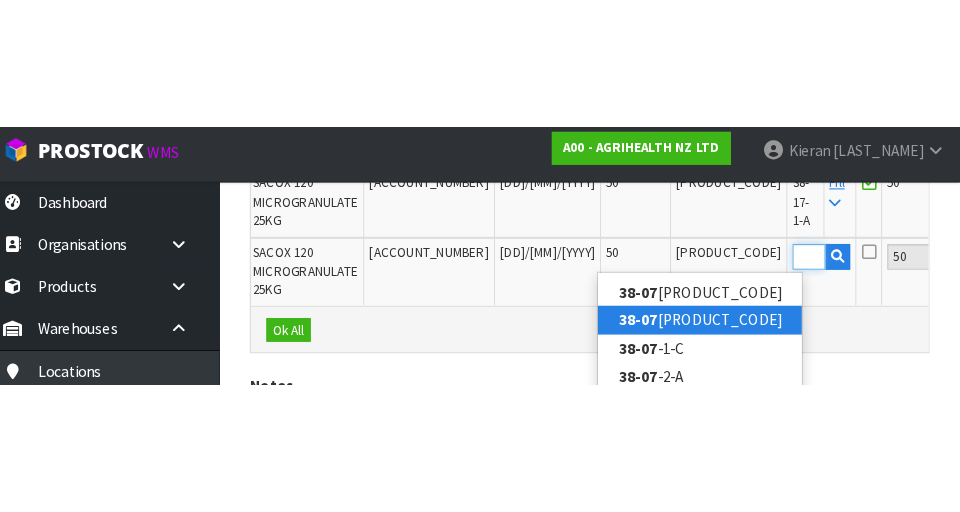 scroll, scrollTop: 626, scrollLeft: 0, axis: vertical 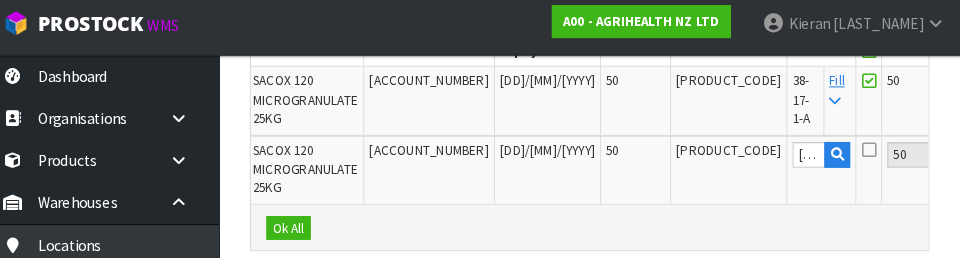 click on "OK" at bounding box center [1098, 157] 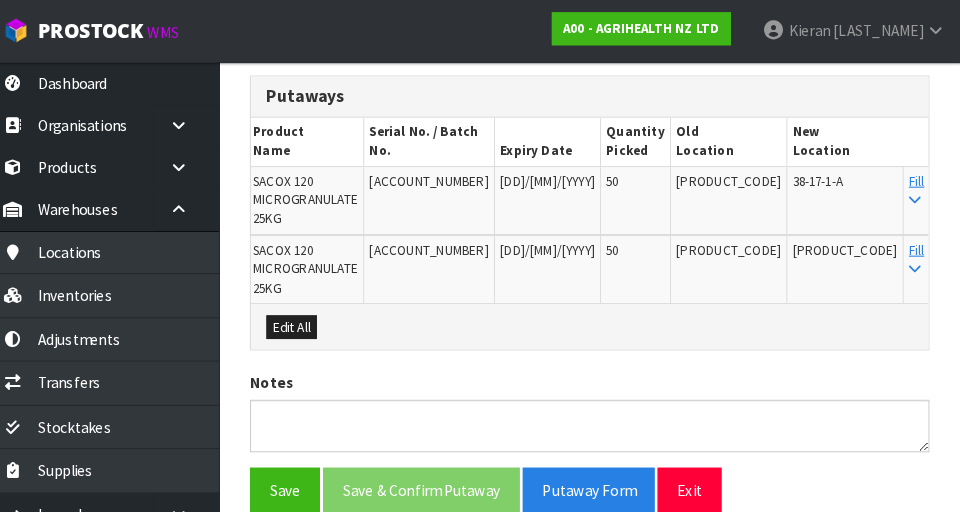 scroll, scrollTop: 552, scrollLeft: 0, axis: vertical 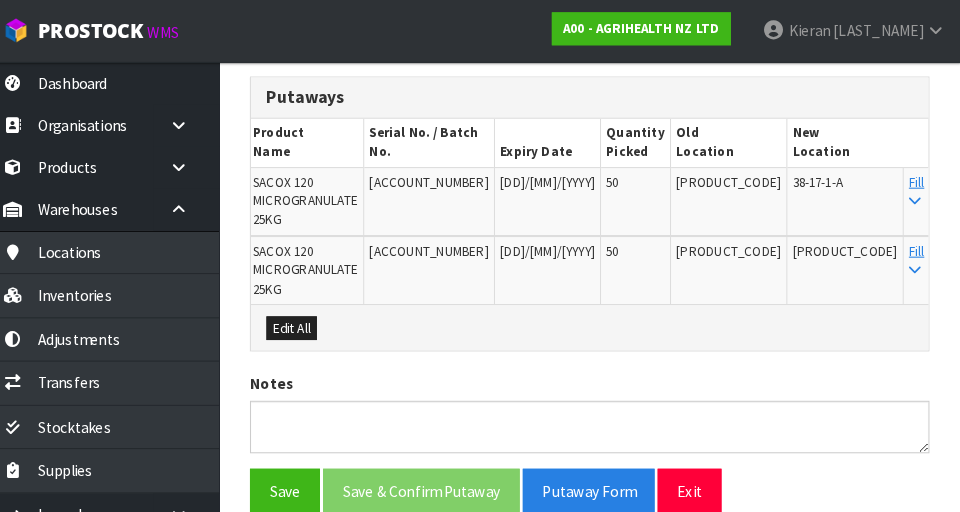 click at bounding box center (943, 243) 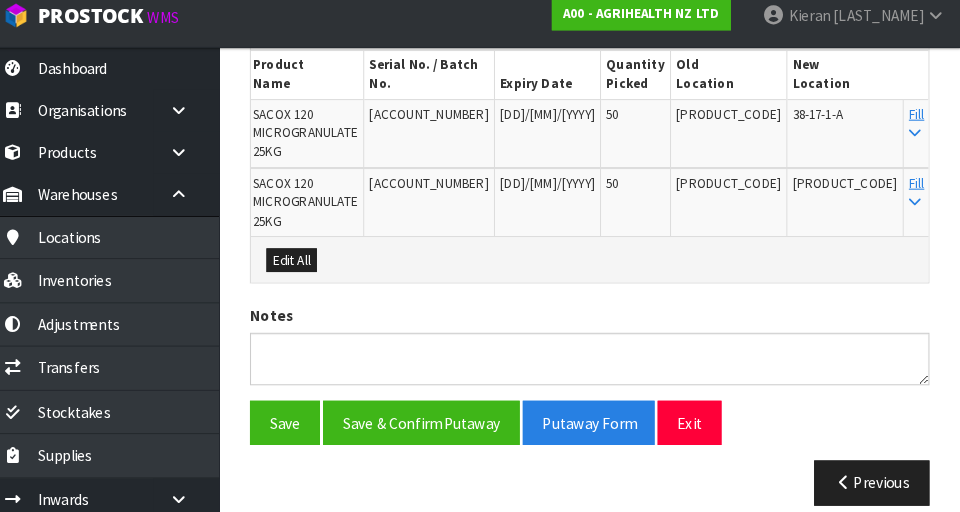 scroll, scrollTop: 604, scrollLeft: 0, axis: vertical 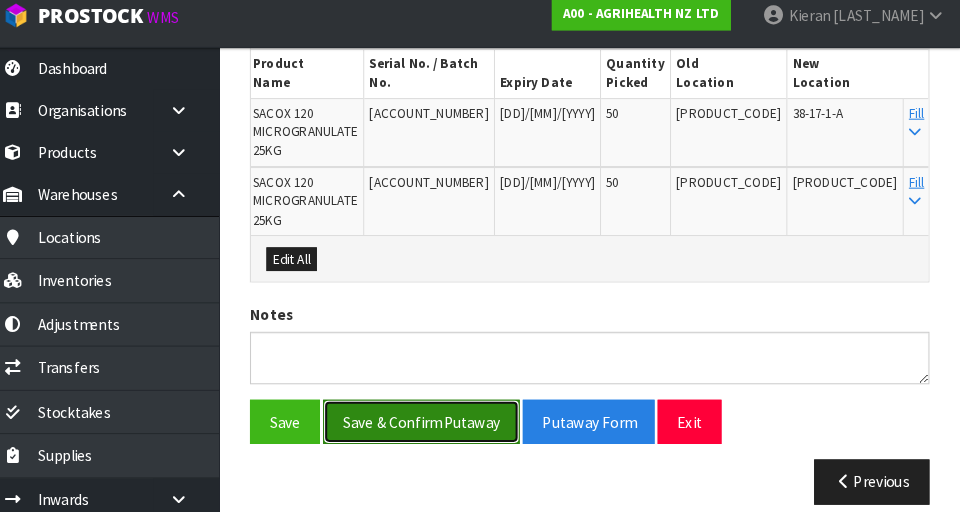 click on "Save & Confirm Putaway" at bounding box center (436, 424) 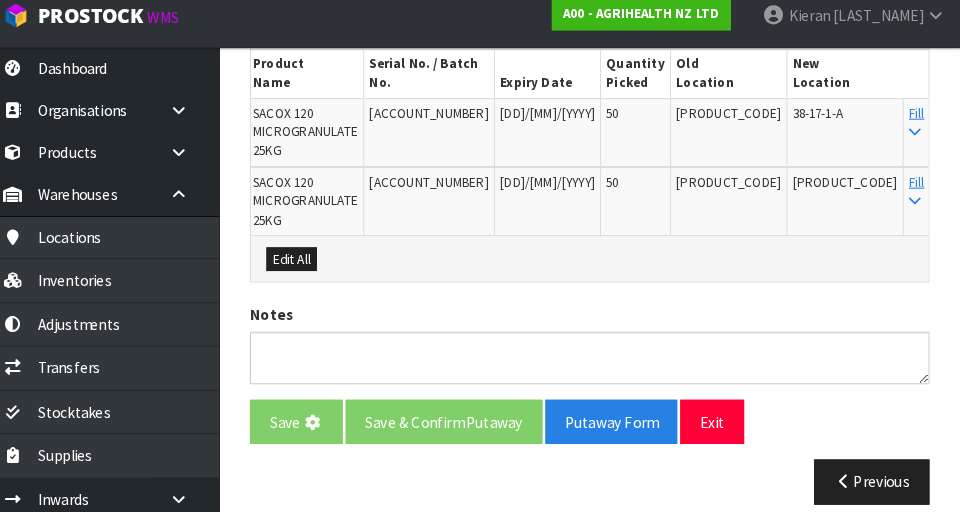 scroll, scrollTop: 0, scrollLeft: 0, axis: both 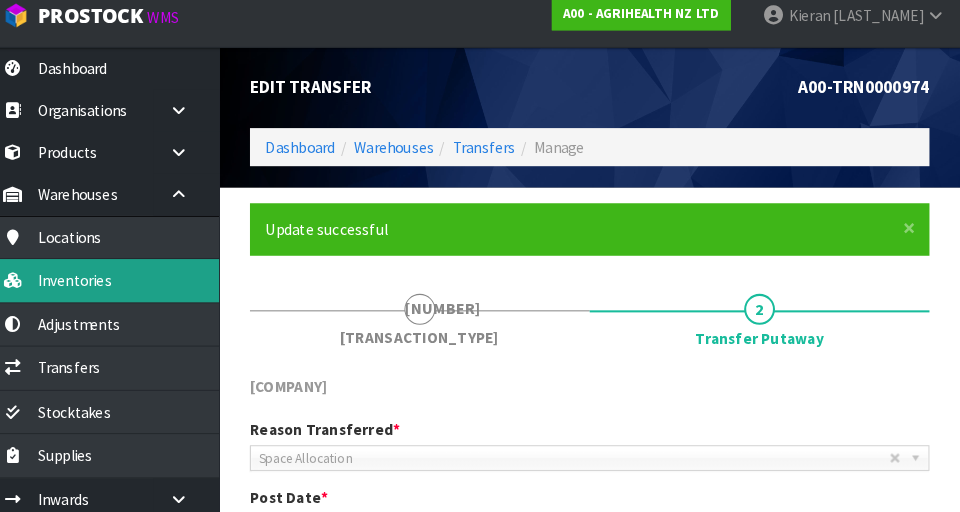 click on "Inventories" at bounding box center (120, 286) 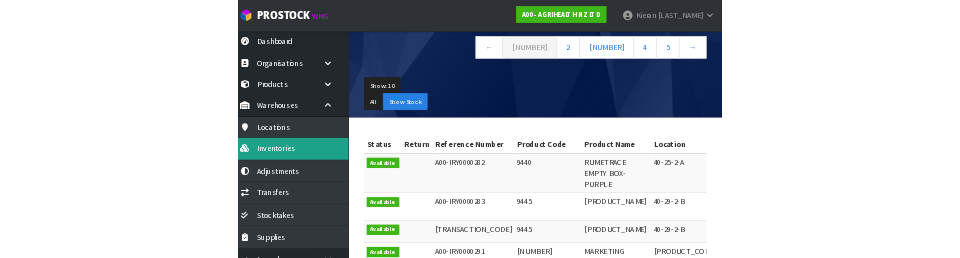 scroll, scrollTop: 0, scrollLeft: 0, axis: both 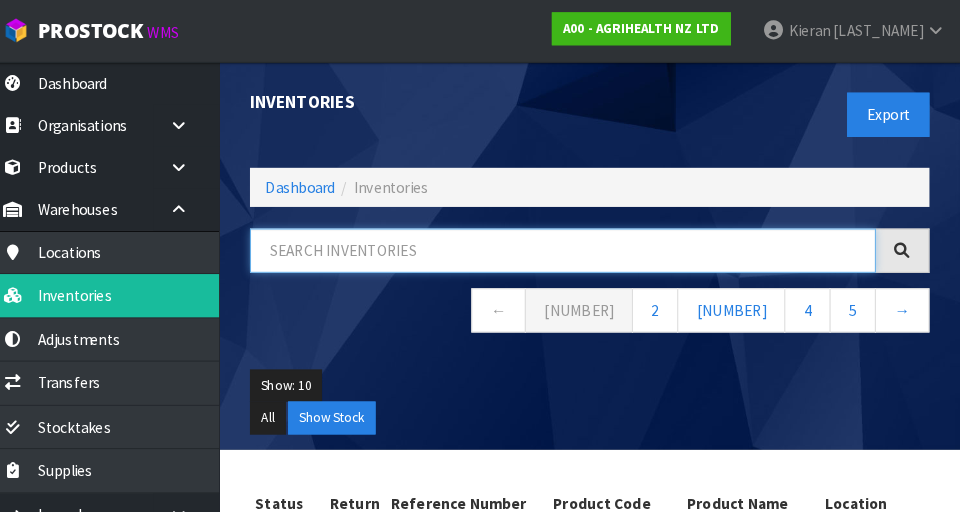 click at bounding box center (574, 243) 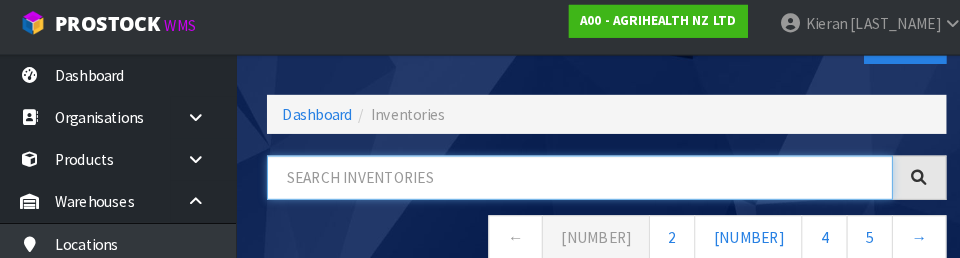 scroll, scrollTop: 110, scrollLeft: 0, axis: vertical 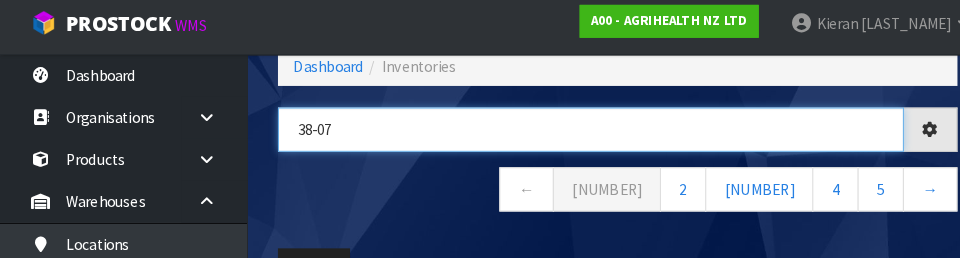 type on "38-07" 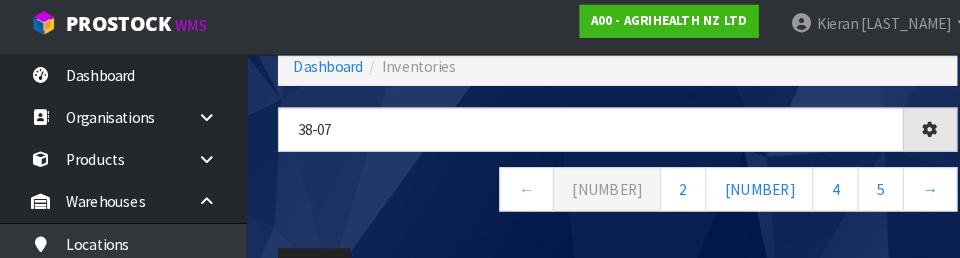click on "←
1 2 3 4 5
→" at bounding box center (600, 194) 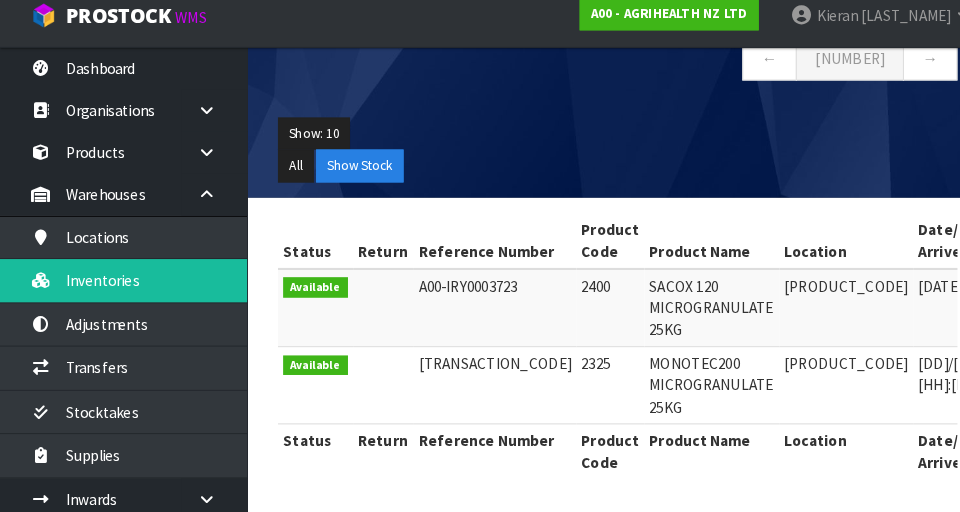 scroll, scrollTop: 234, scrollLeft: 0, axis: vertical 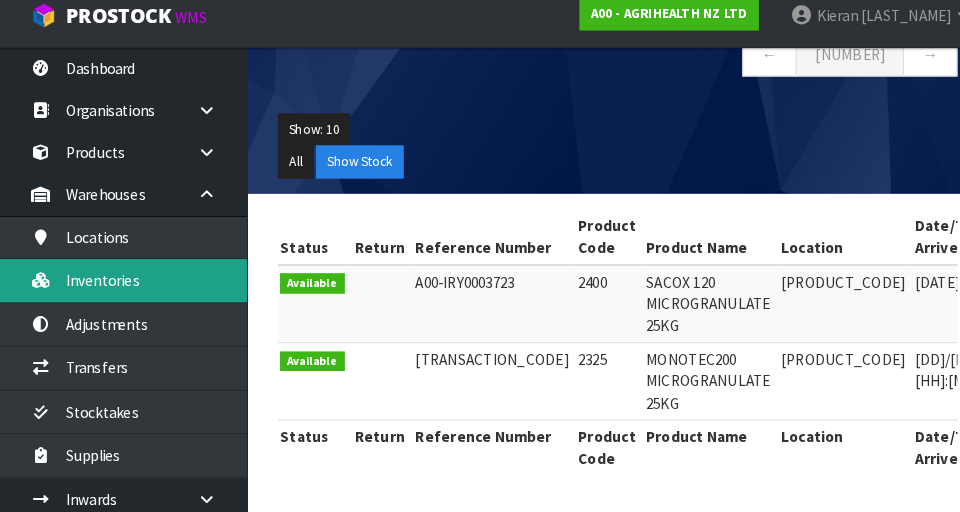 click on "Inventories" at bounding box center [120, 286] 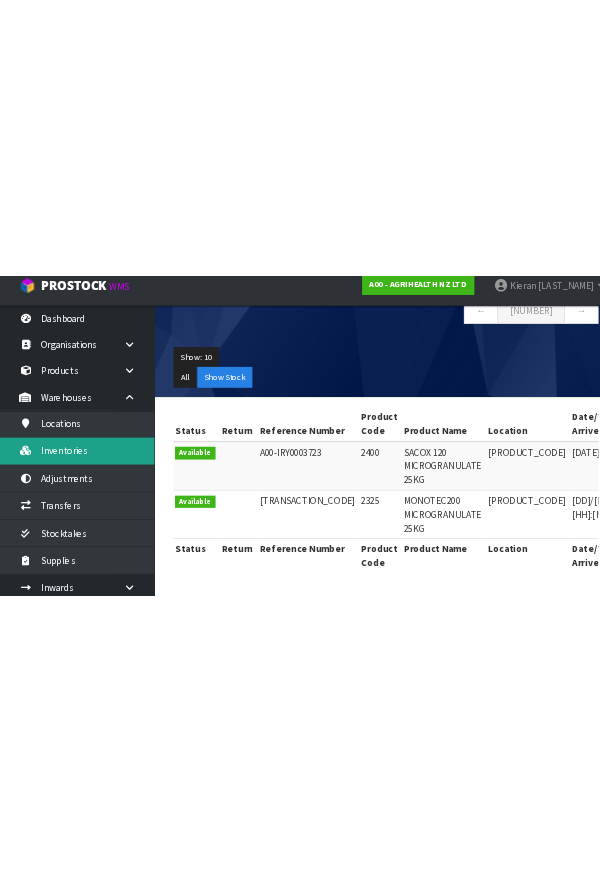 scroll, scrollTop: 1, scrollLeft: 0, axis: vertical 